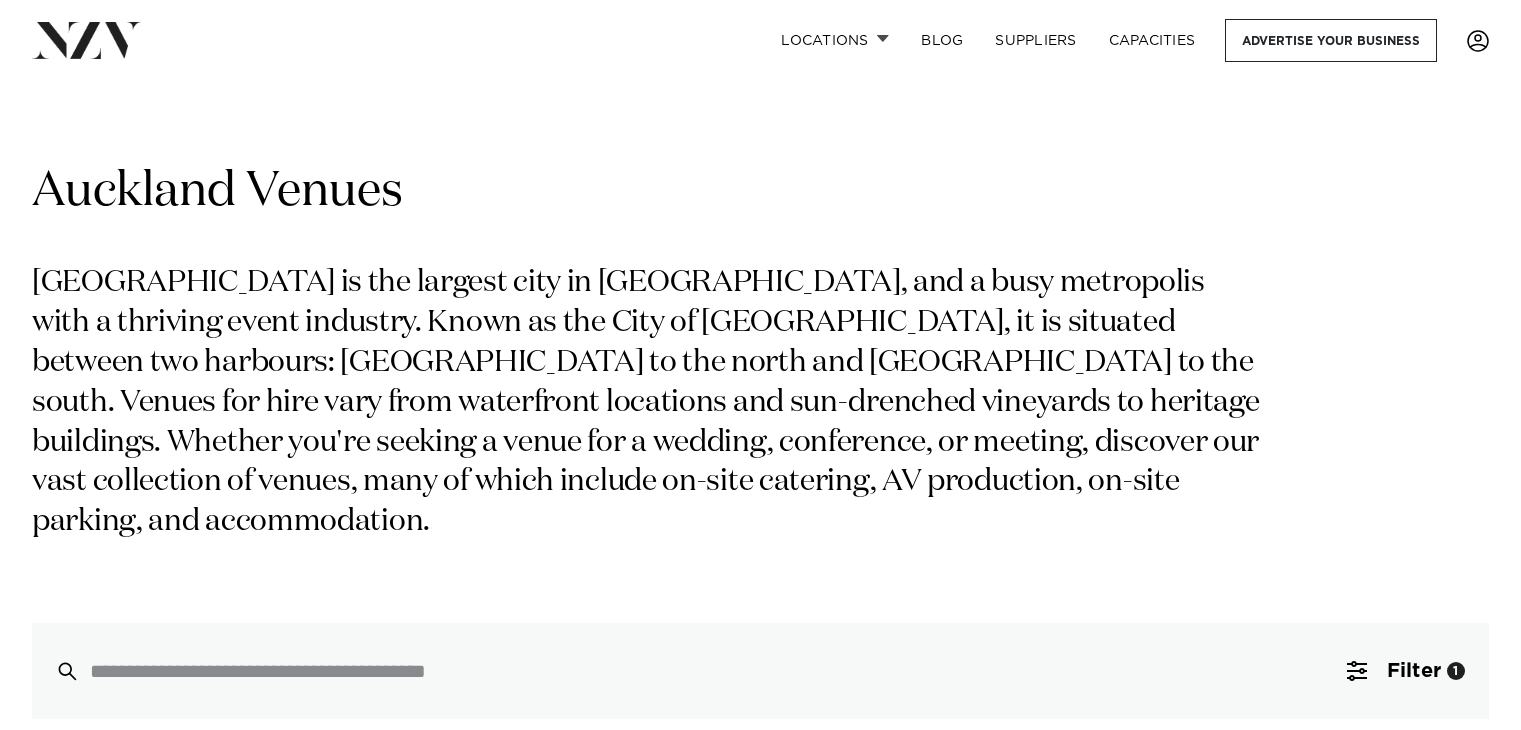 scroll, scrollTop: 0, scrollLeft: 0, axis: both 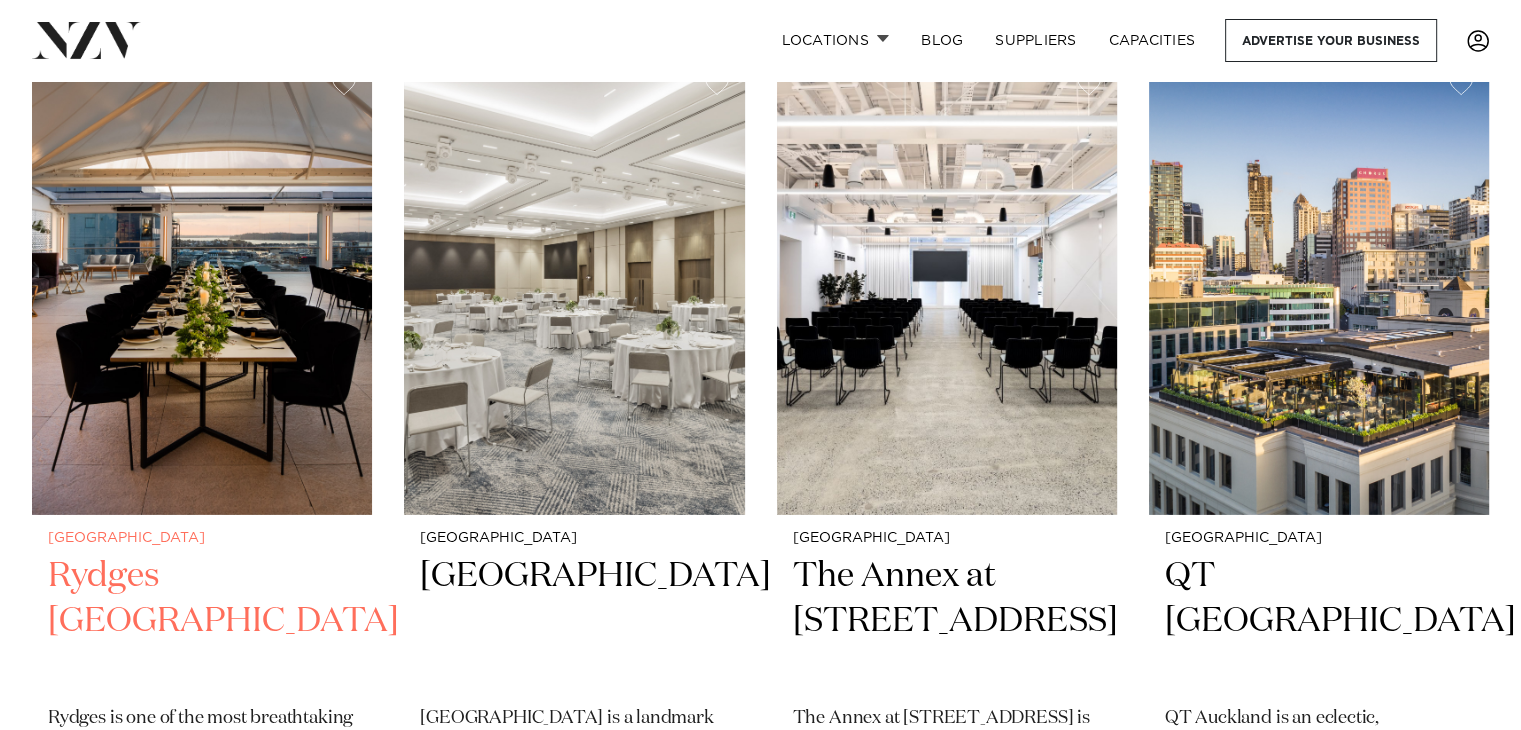click at bounding box center (202, 286) 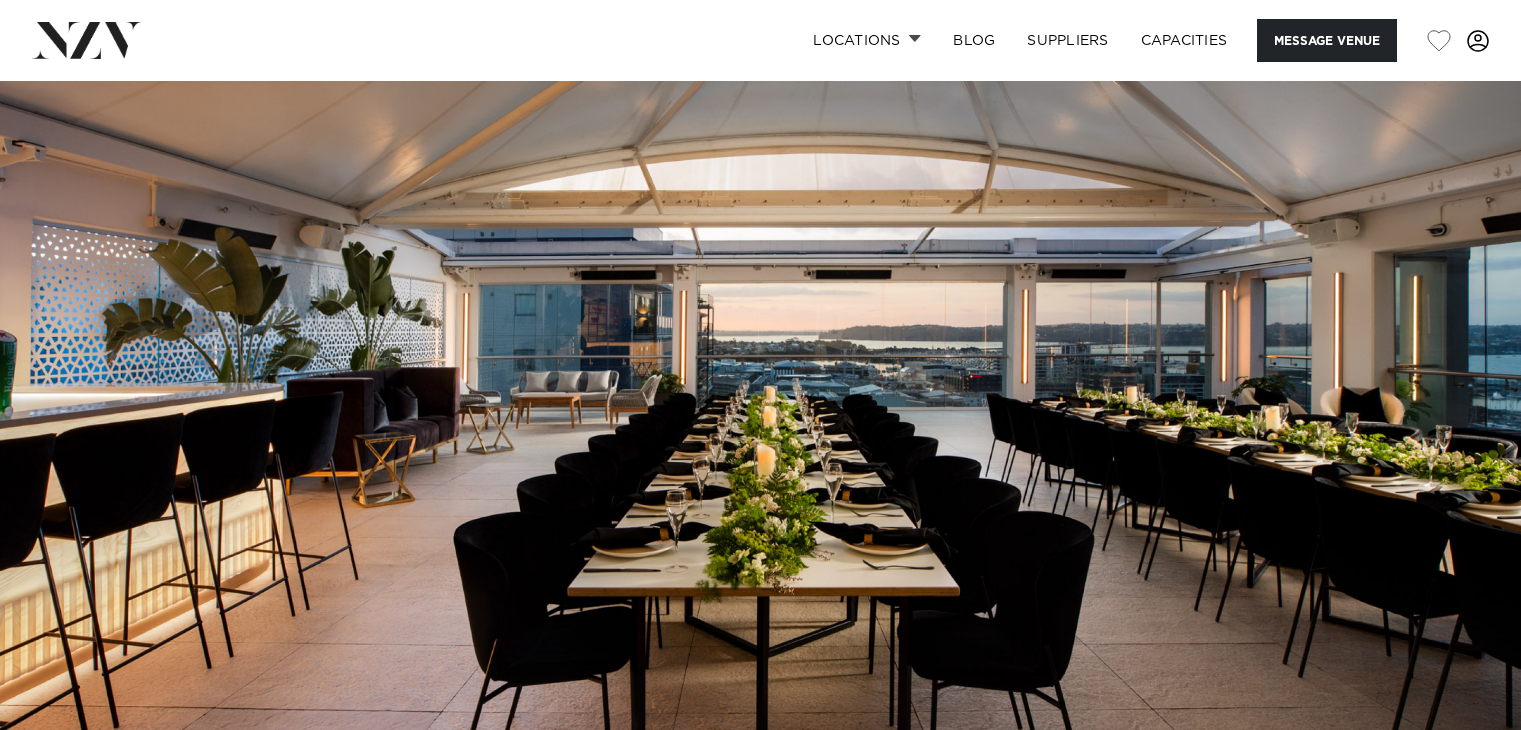 scroll, scrollTop: 0, scrollLeft: 0, axis: both 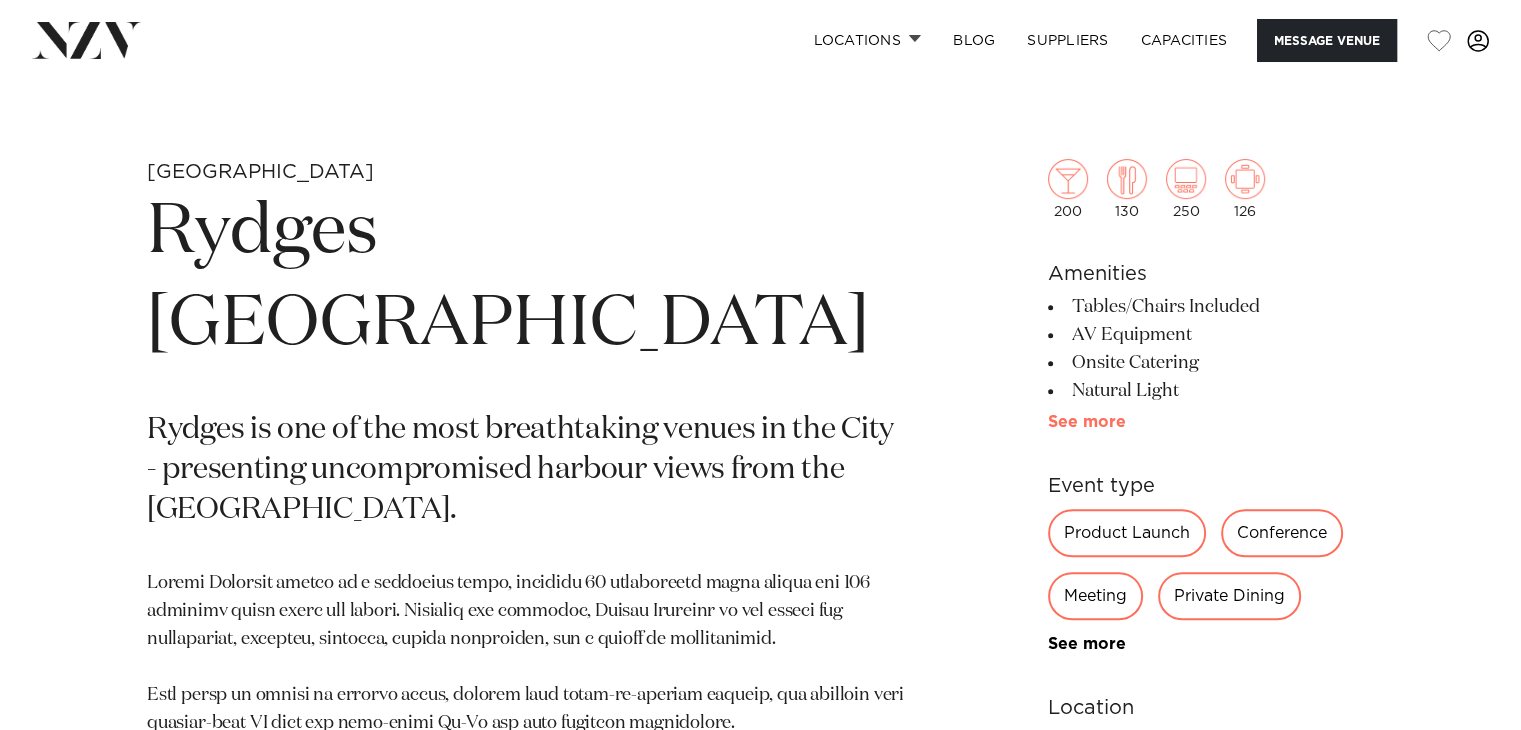 click on "See more" at bounding box center [1126, 422] 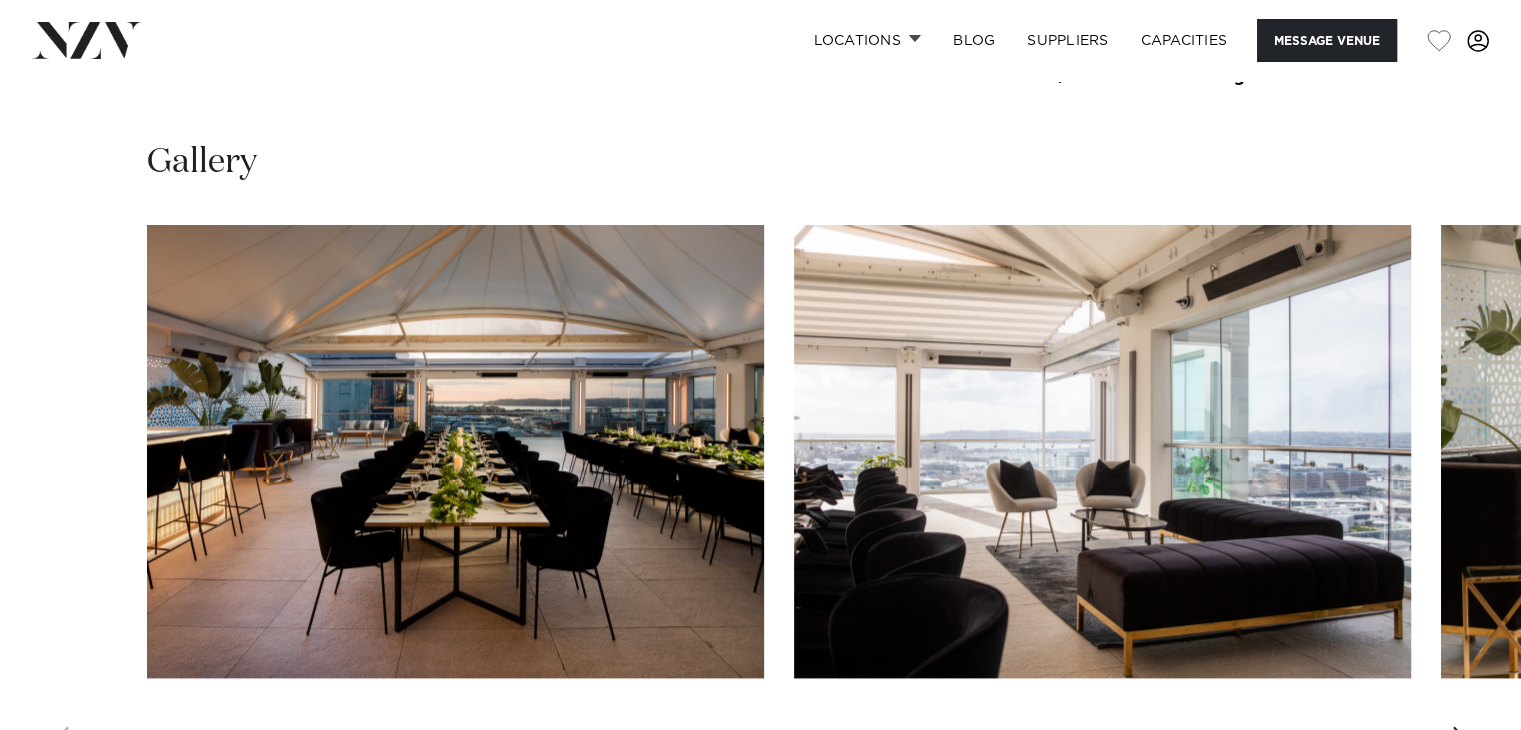 scroll, scrollTop: 2504, scrollLeft: 0, axis: vertical 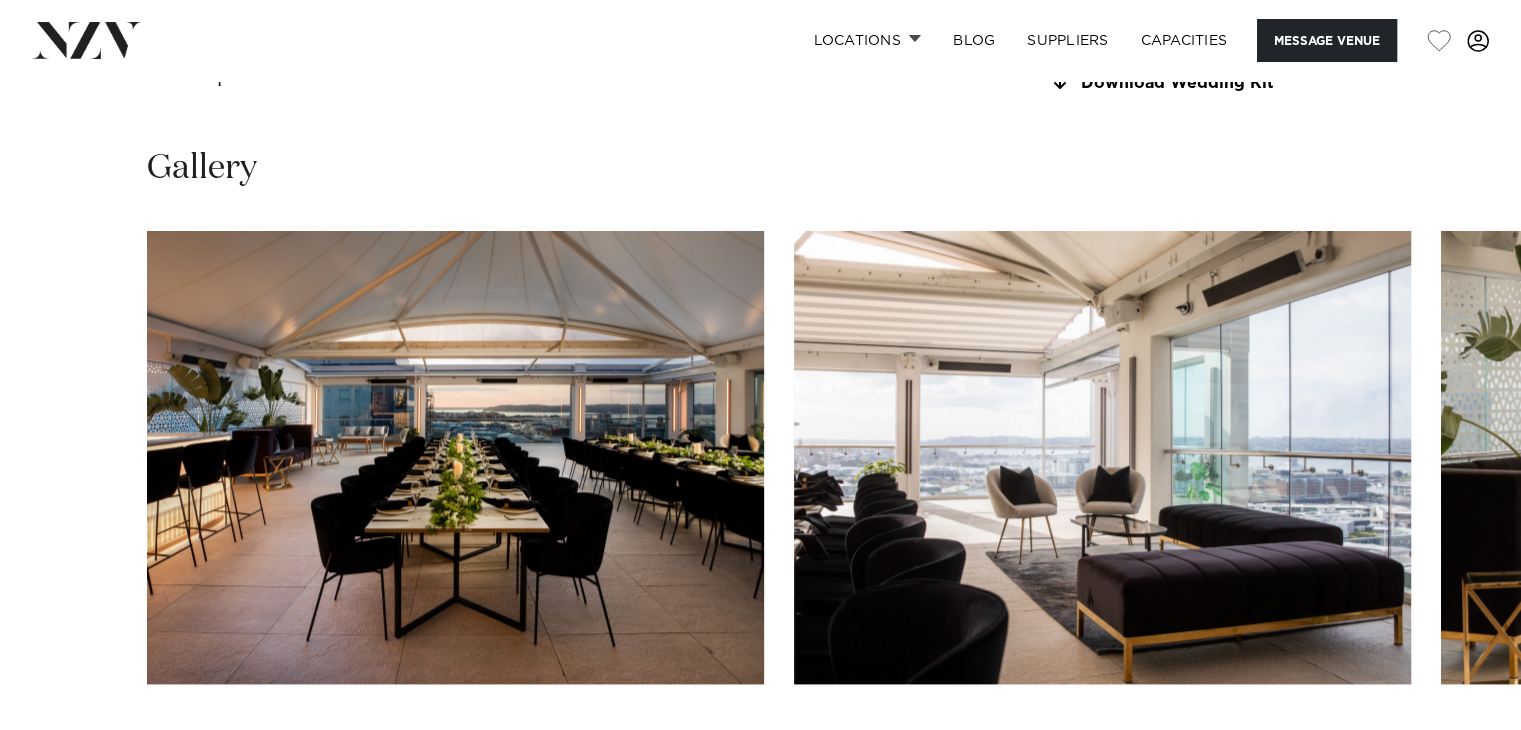click at bounding box center [1461, 748] 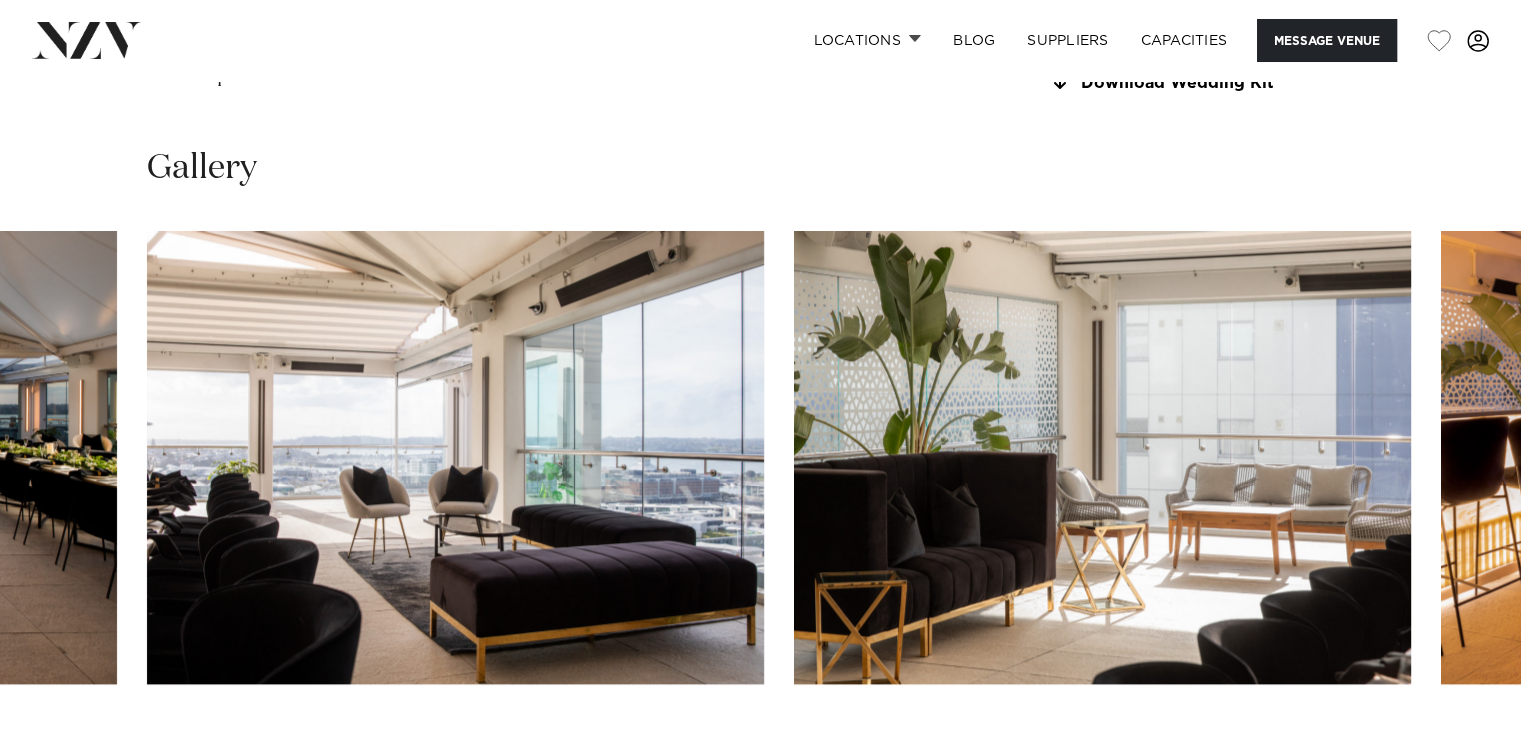 click at bounding box center (1461, 748) 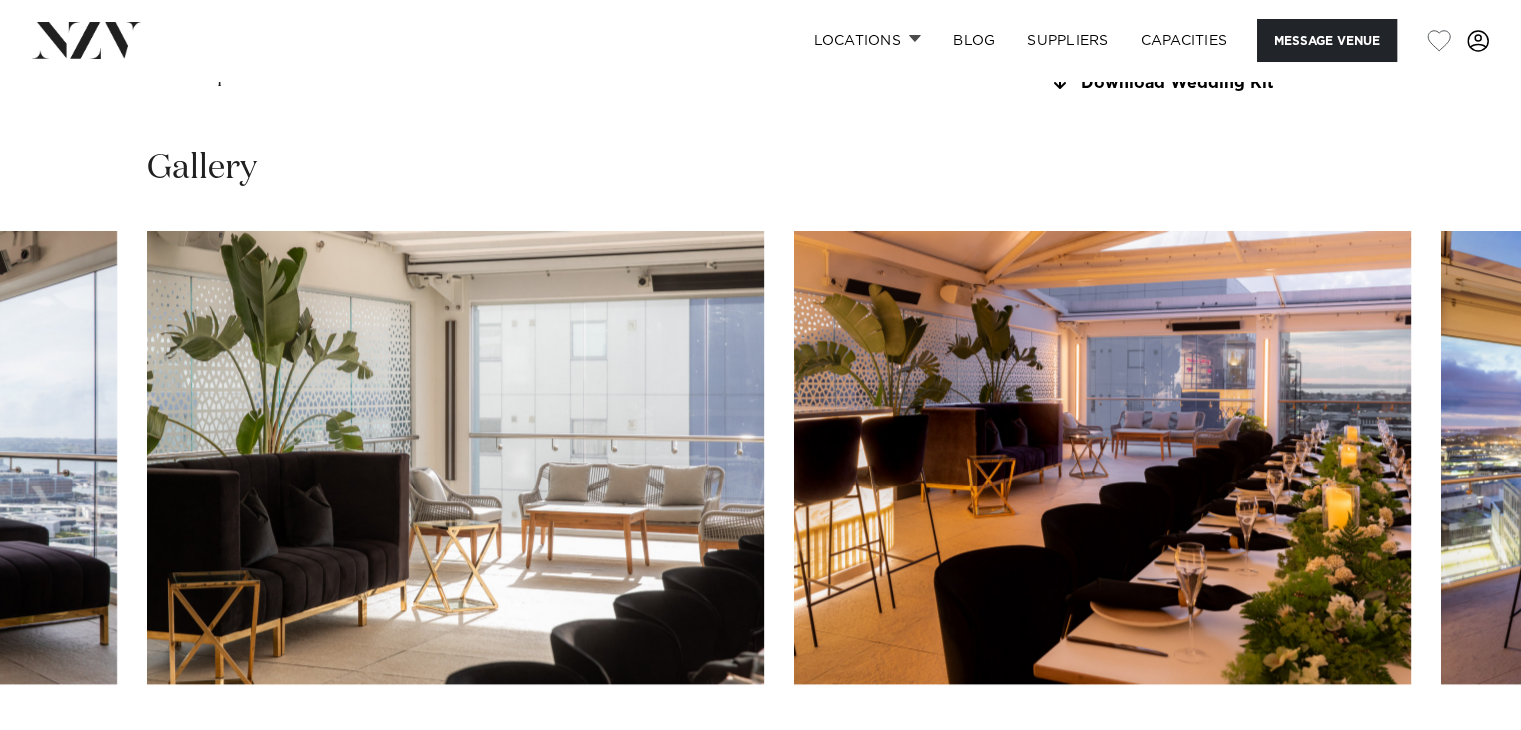 click at bounding box center [1461, 748] 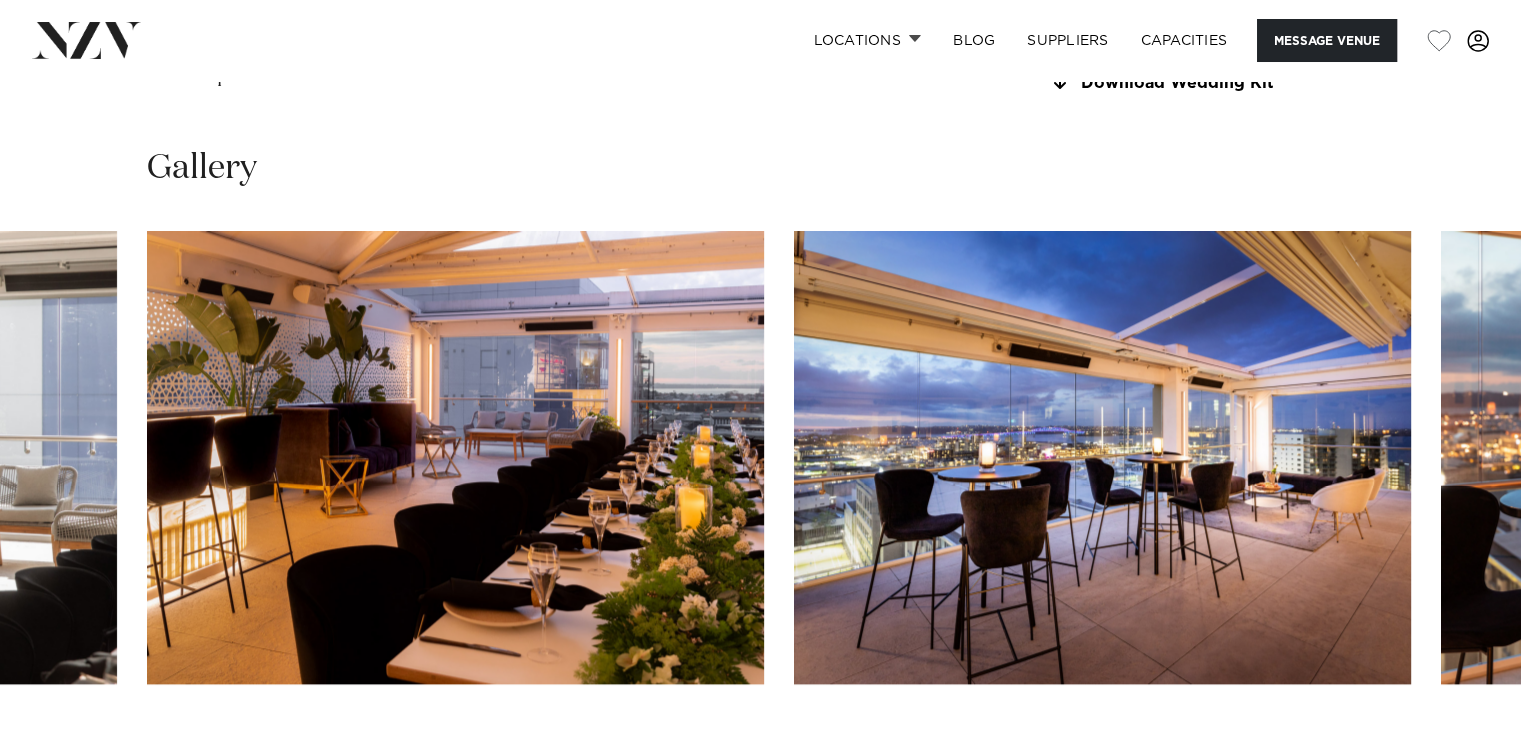 click at bounding box center (1461, 748) 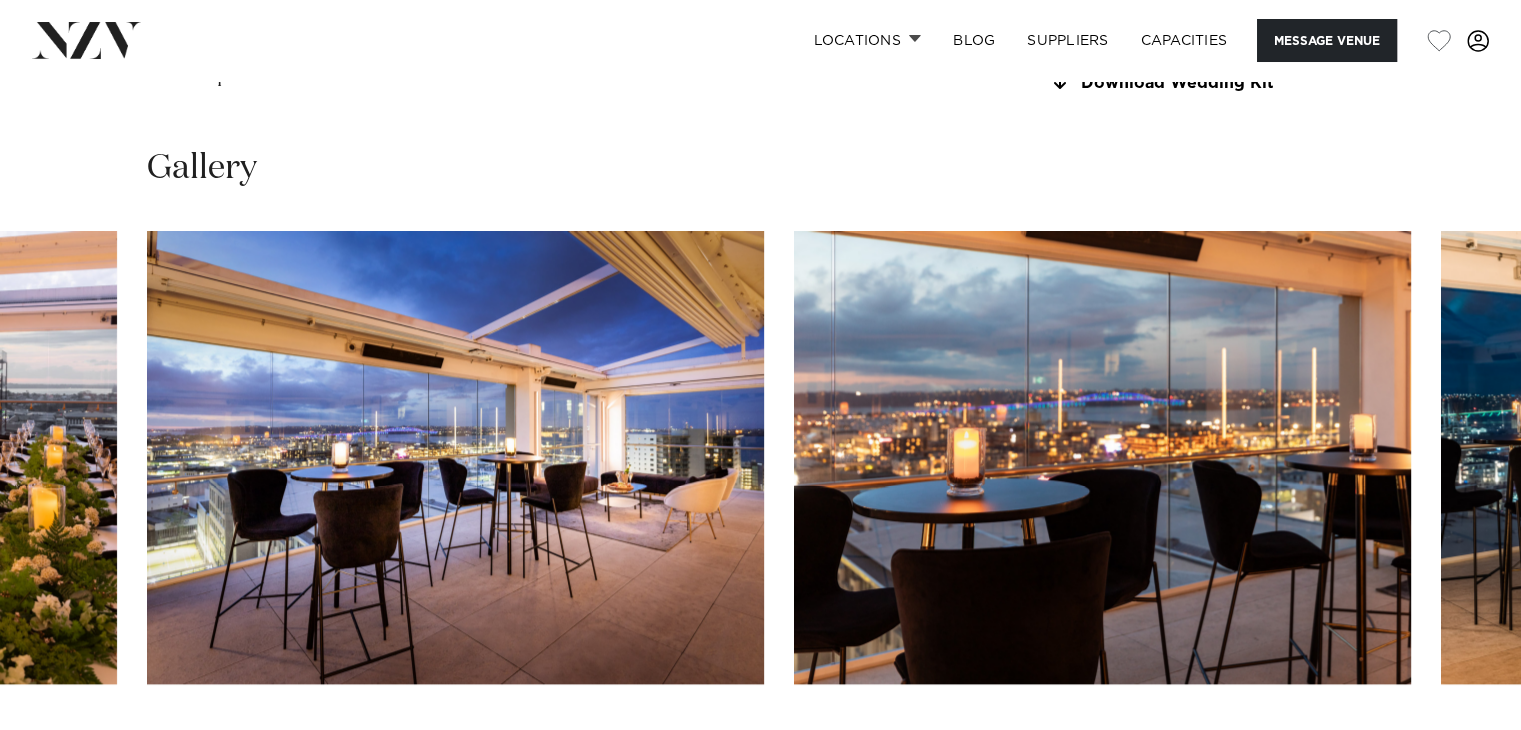 click at bounding box center [1461, 748] 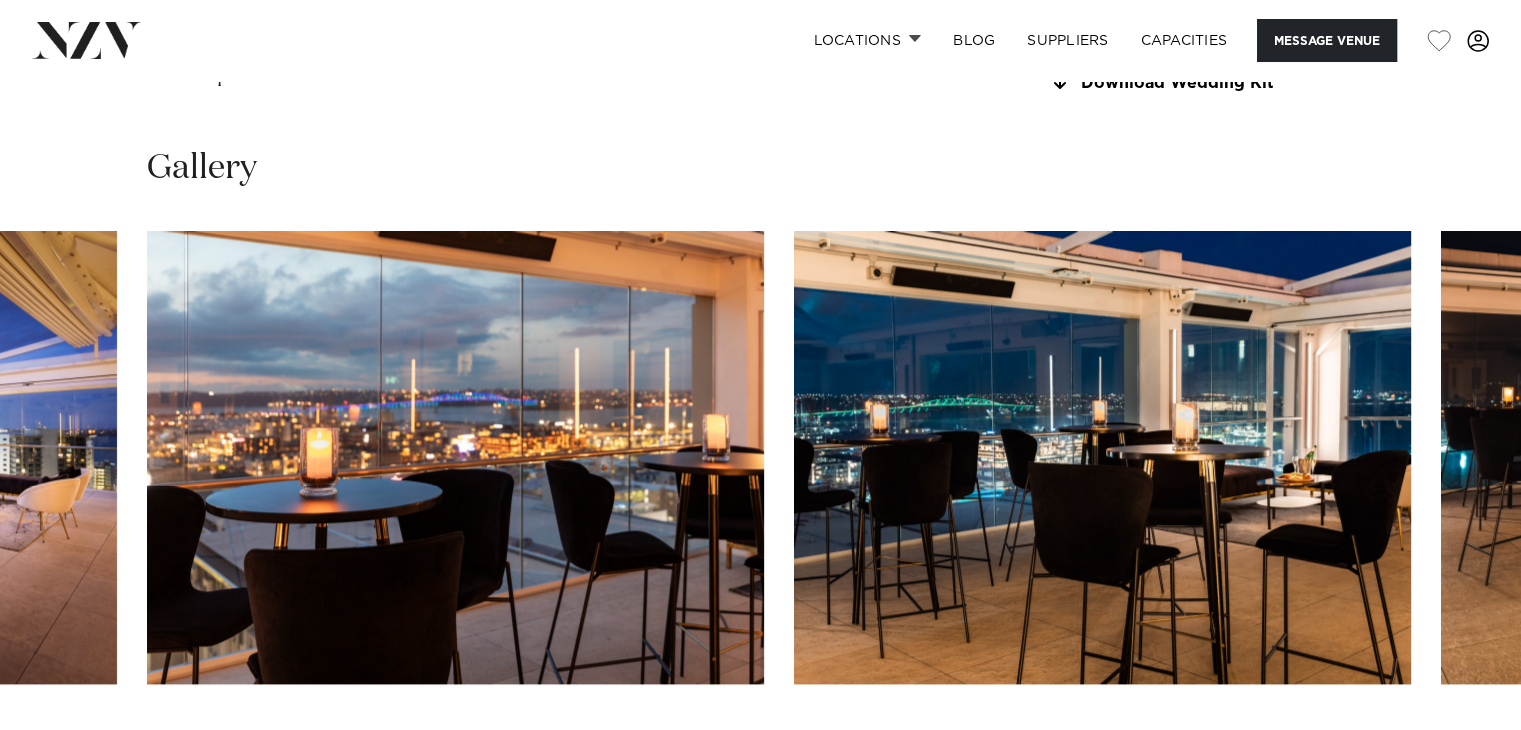 click at bounding box center (1461, 748) 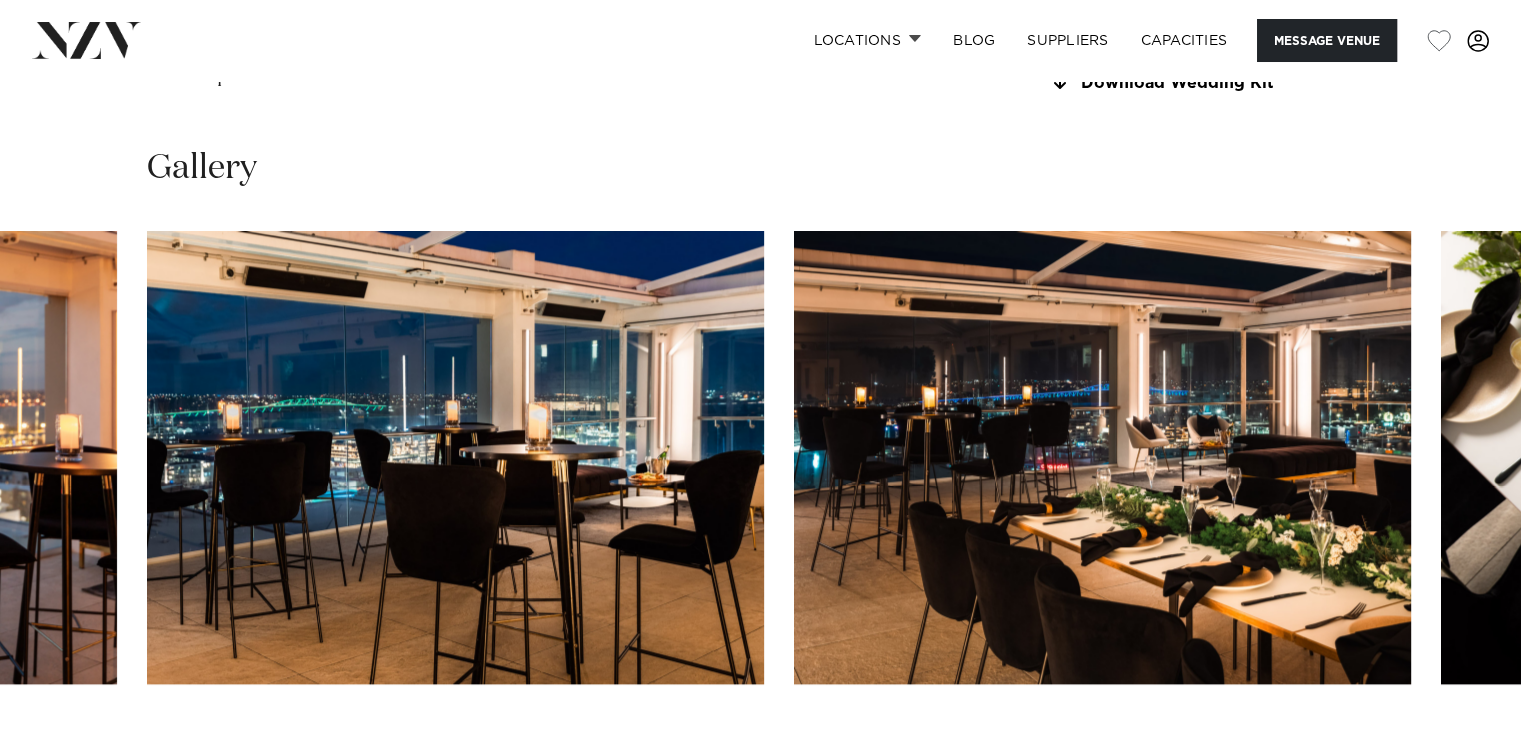 click at bounding box center [1461, 748] 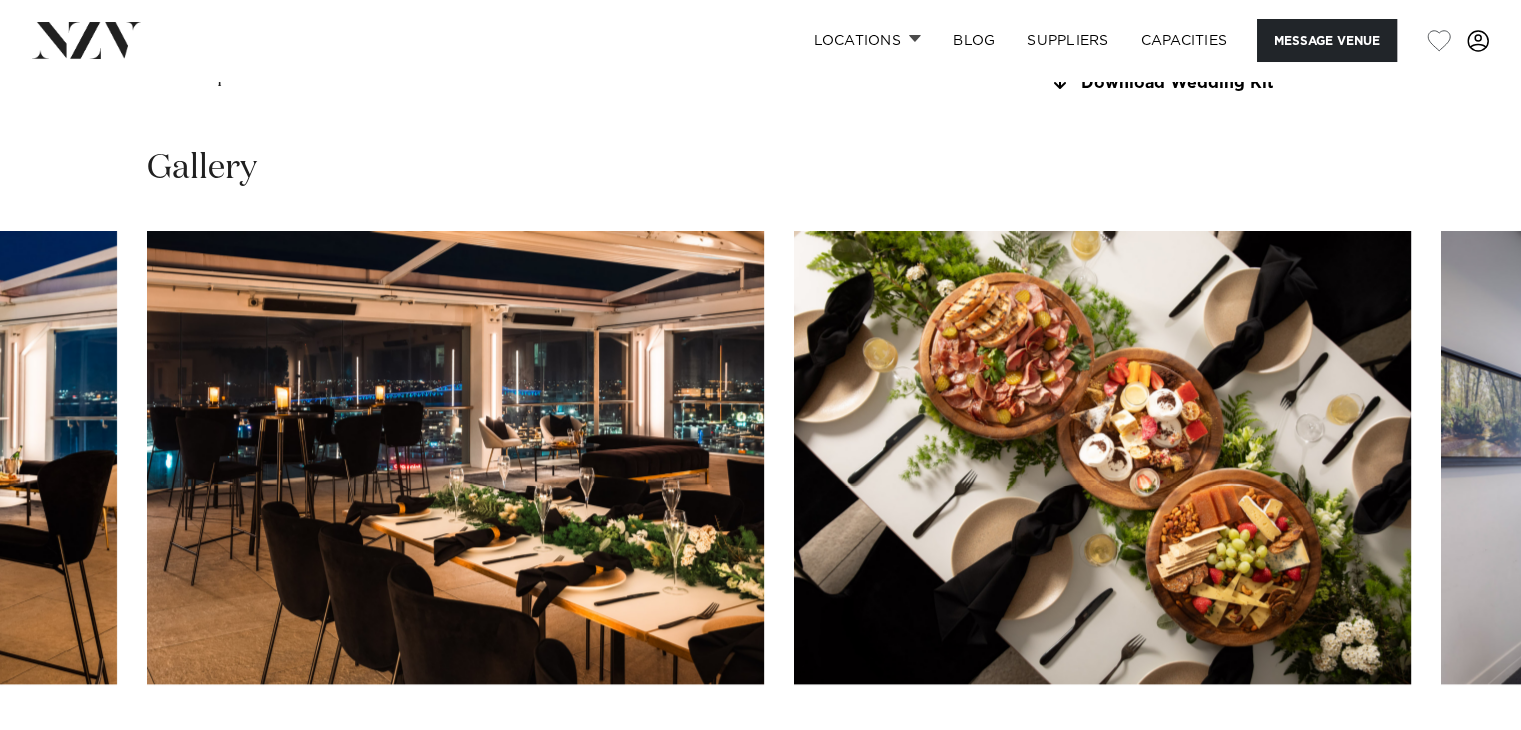 click at bounding box center [1461, 748] 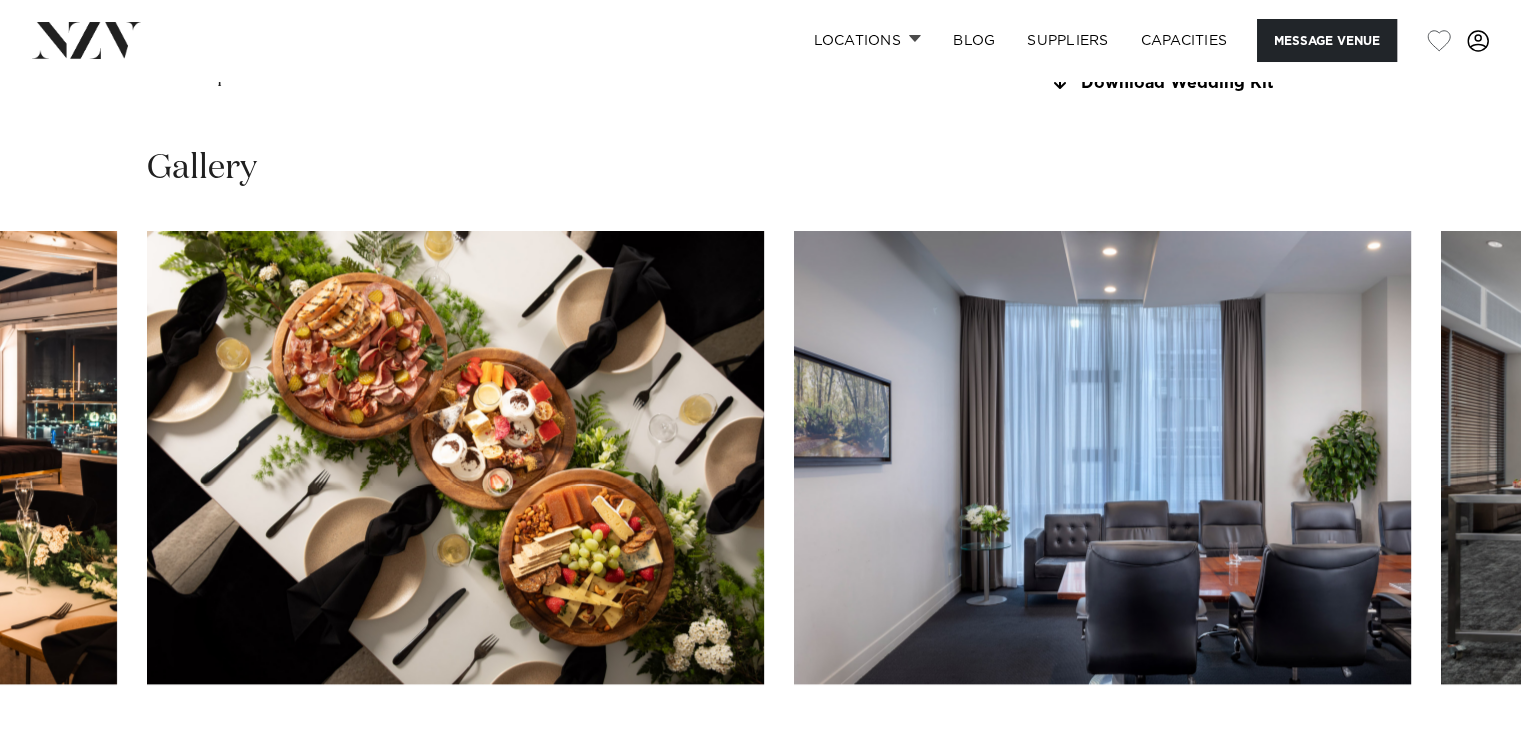 click at bounding box center (1461, 748) 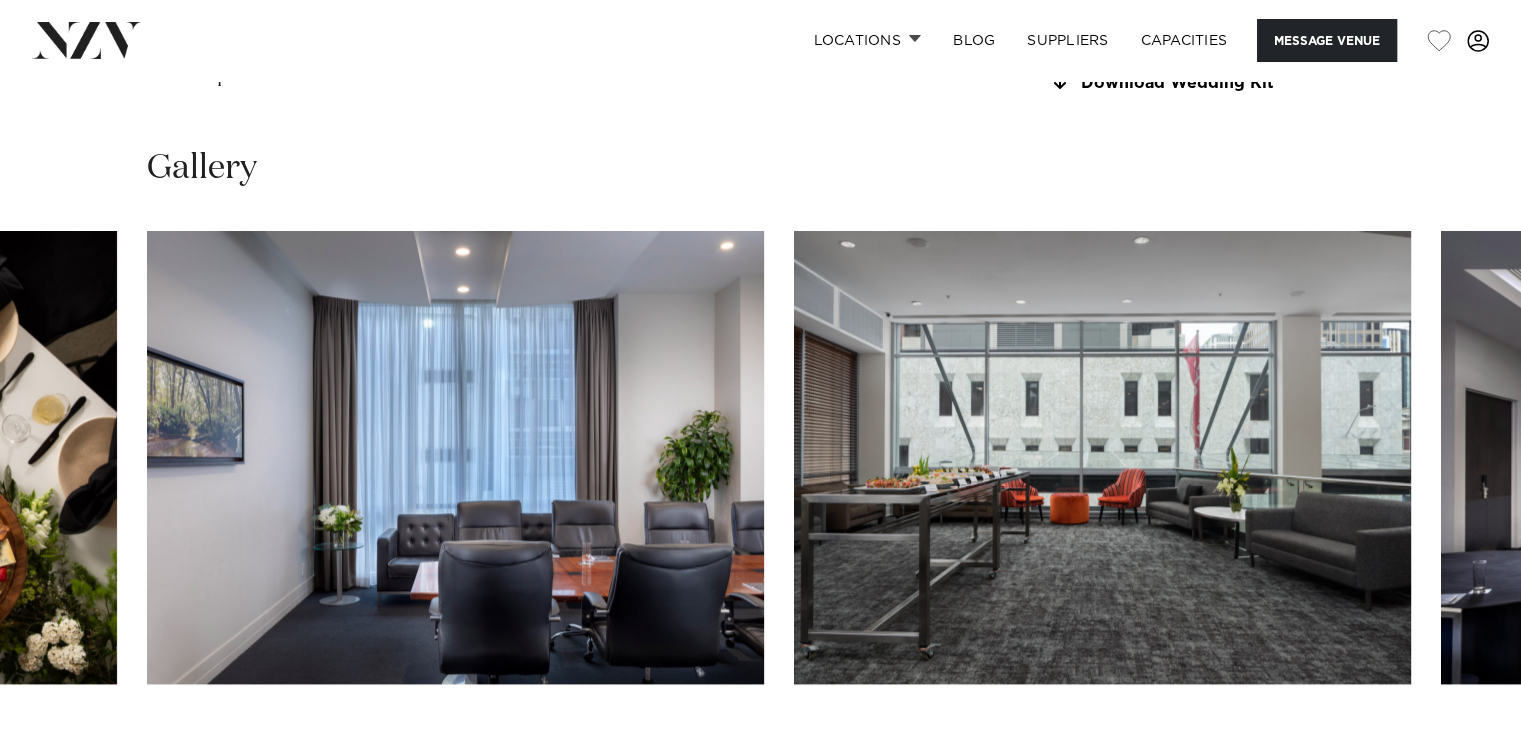 click at bounding box center [1461, 748] 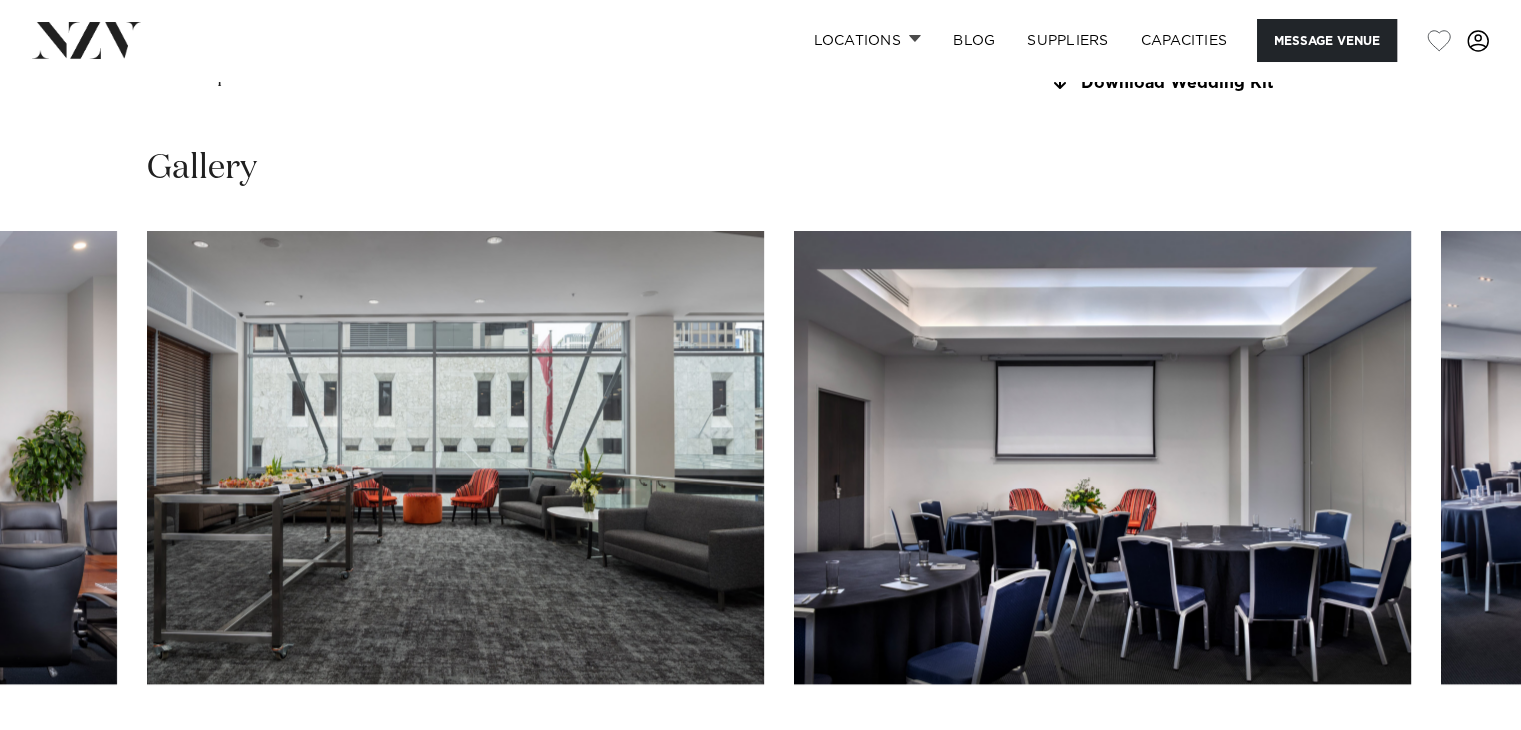 click at bounding box center (1461, 748) 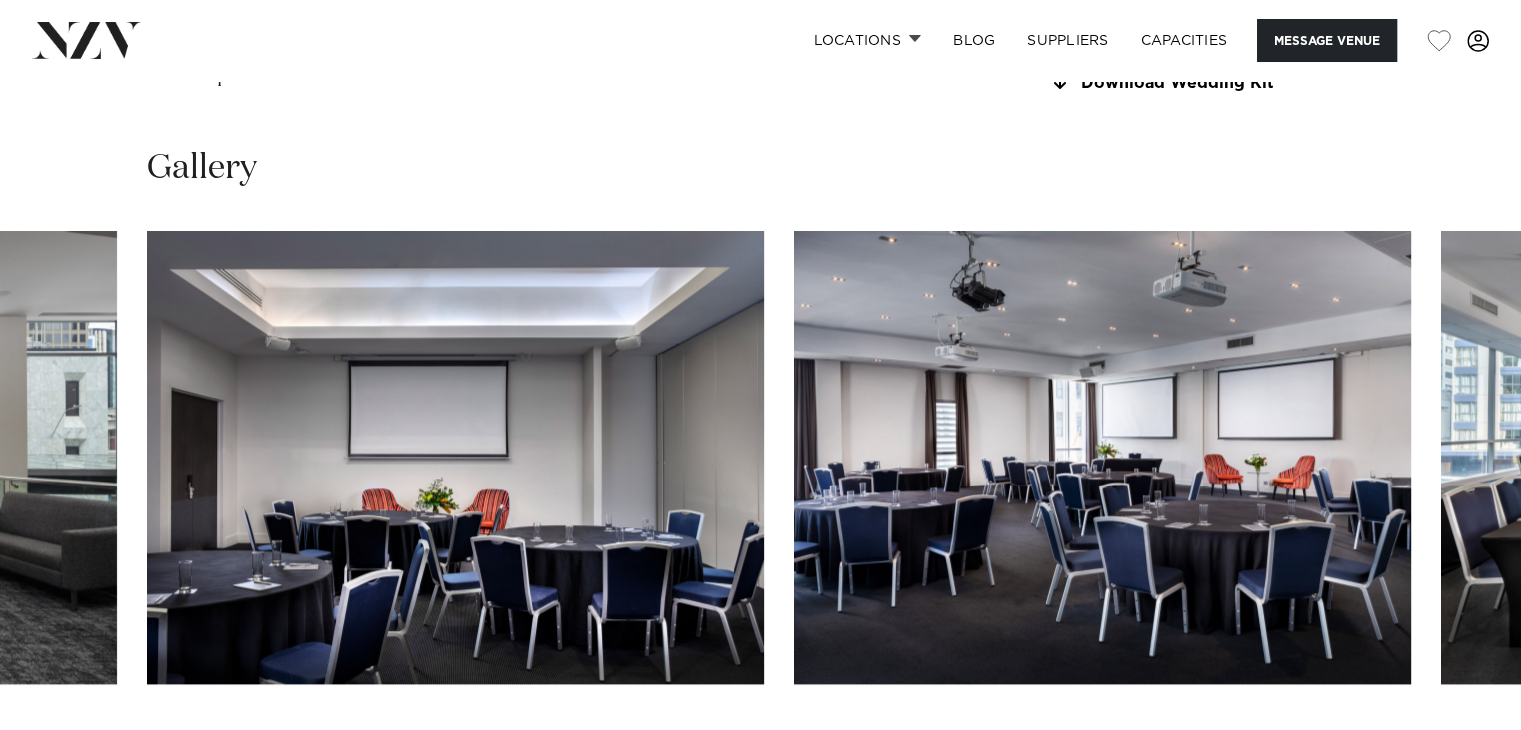 click at bounding box center (1461, 748) 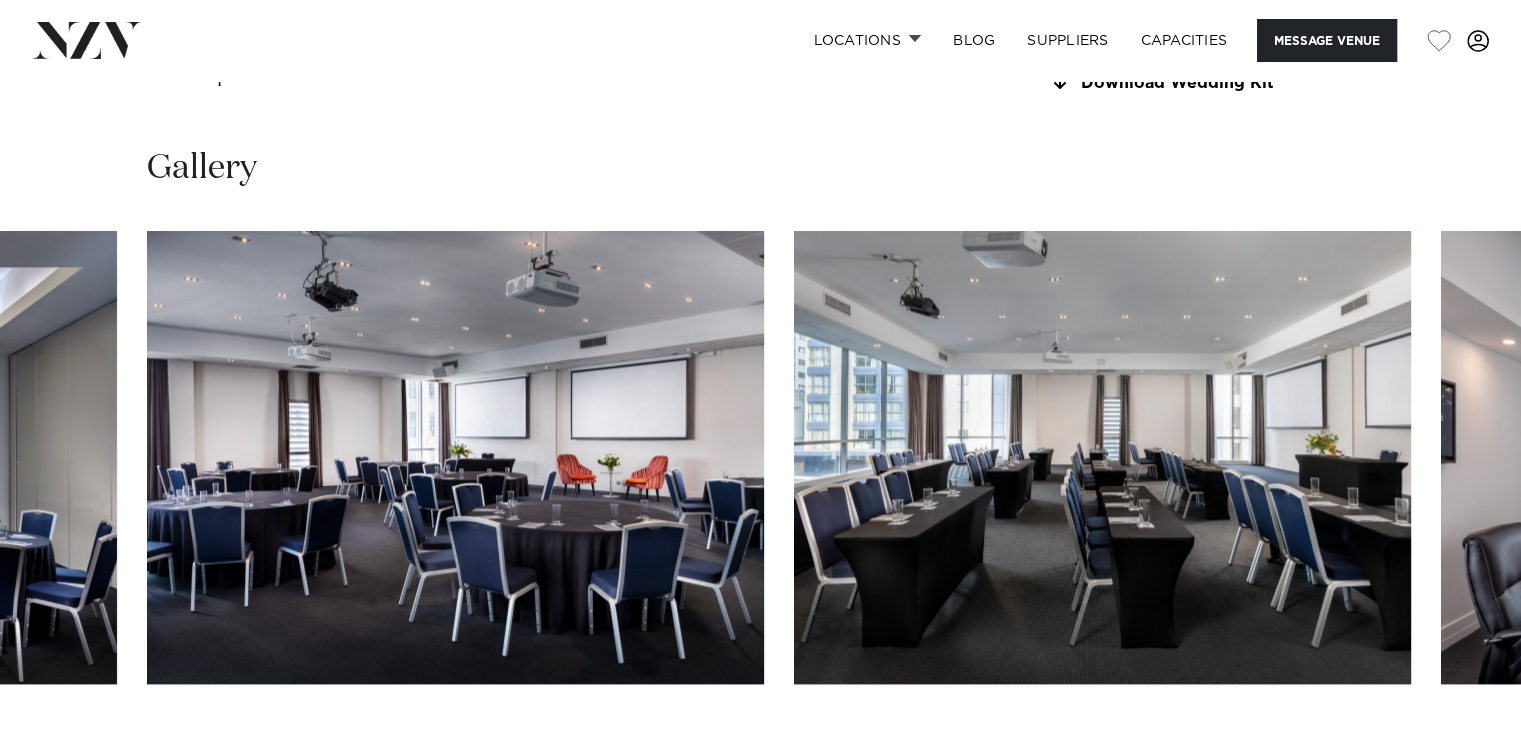 click at bounding box center [1461, 748] 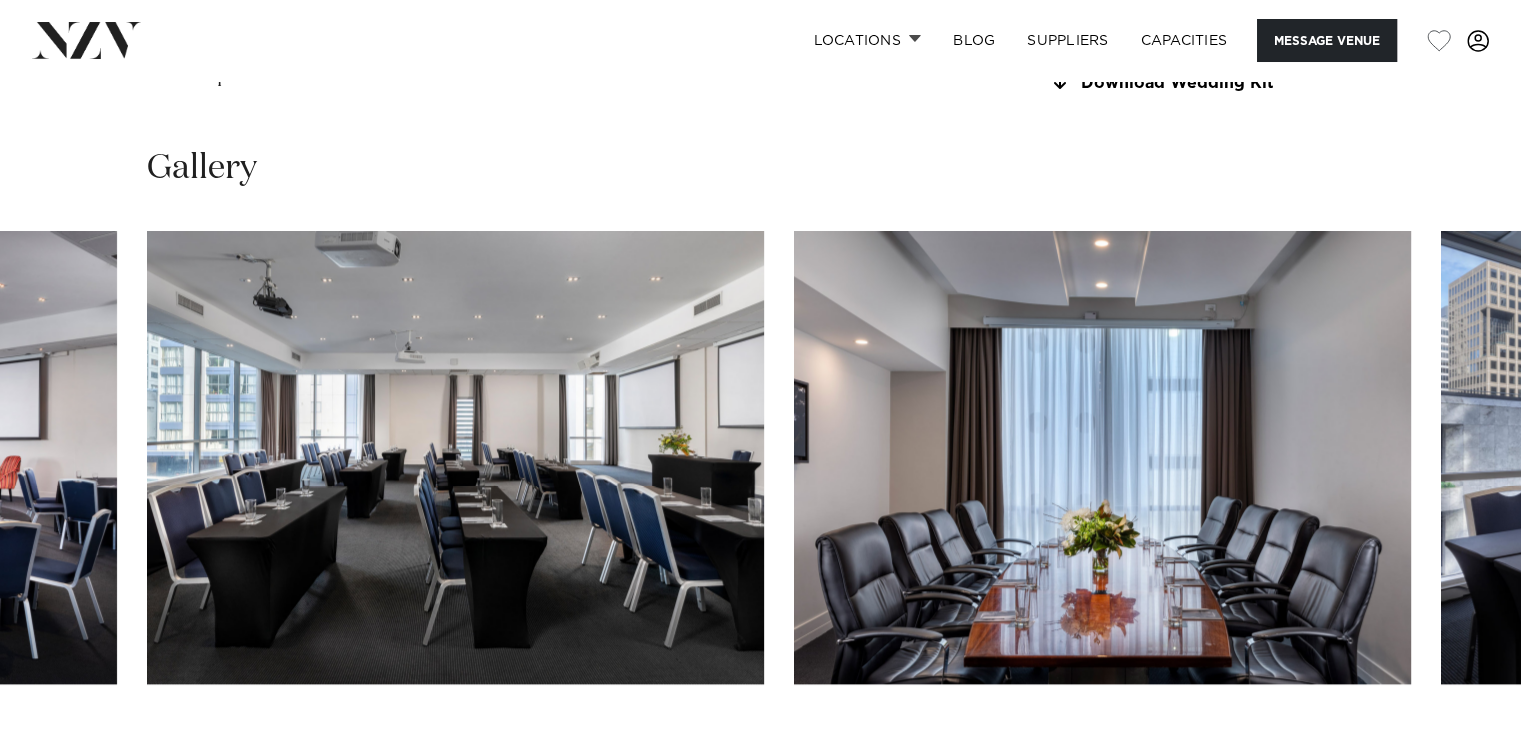 click at bounding box center (1461, 748) 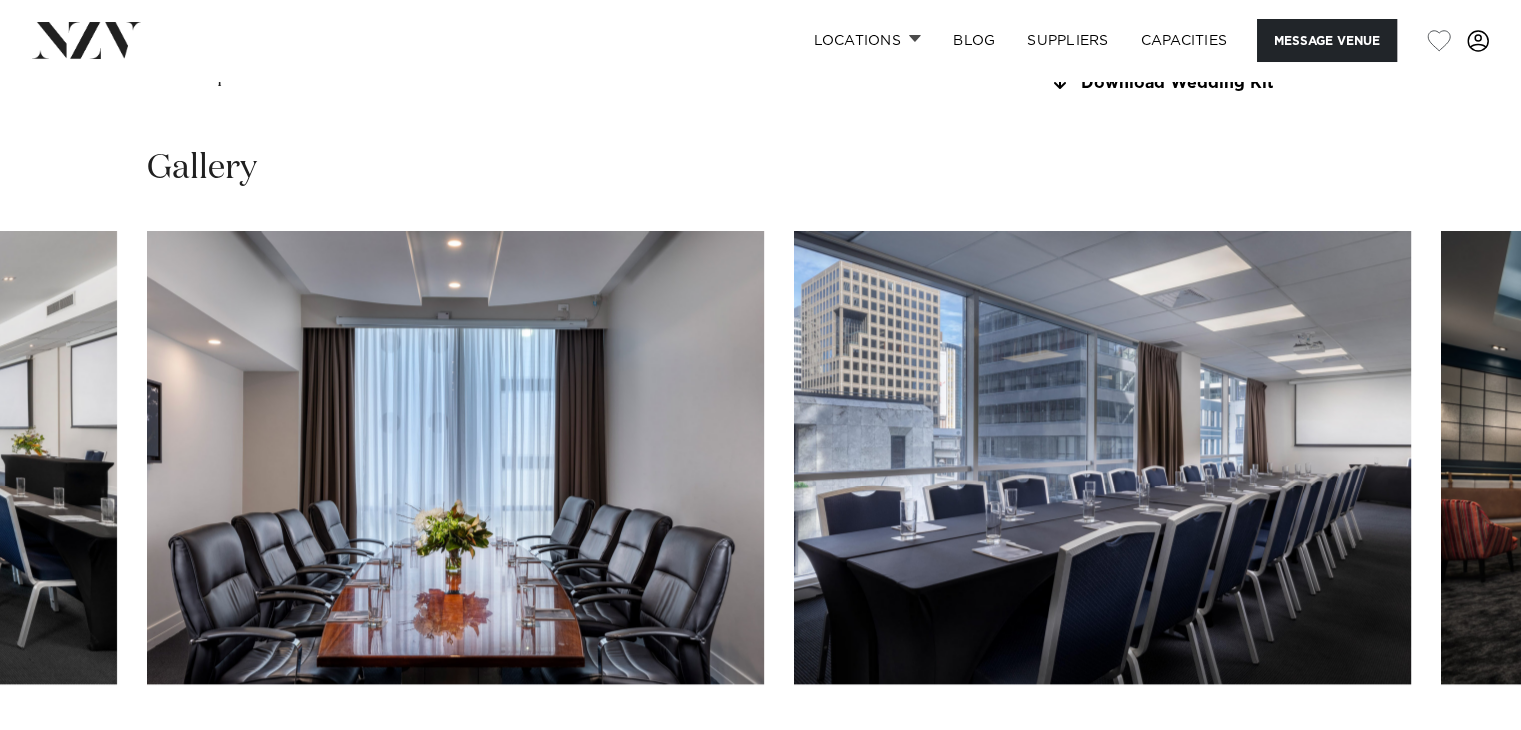 click at bounding box center (1461, 748) 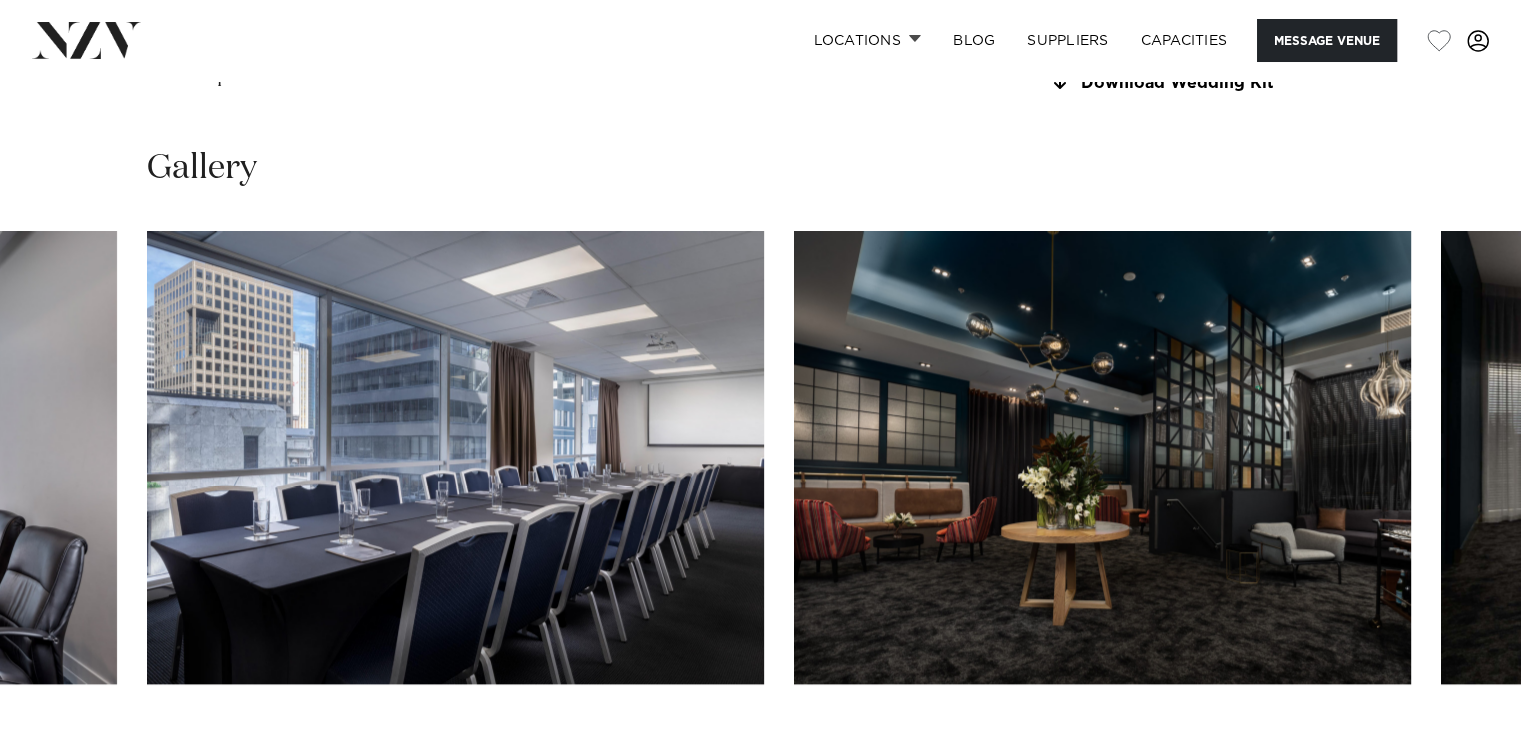 click at bounding box center (1461, 748) 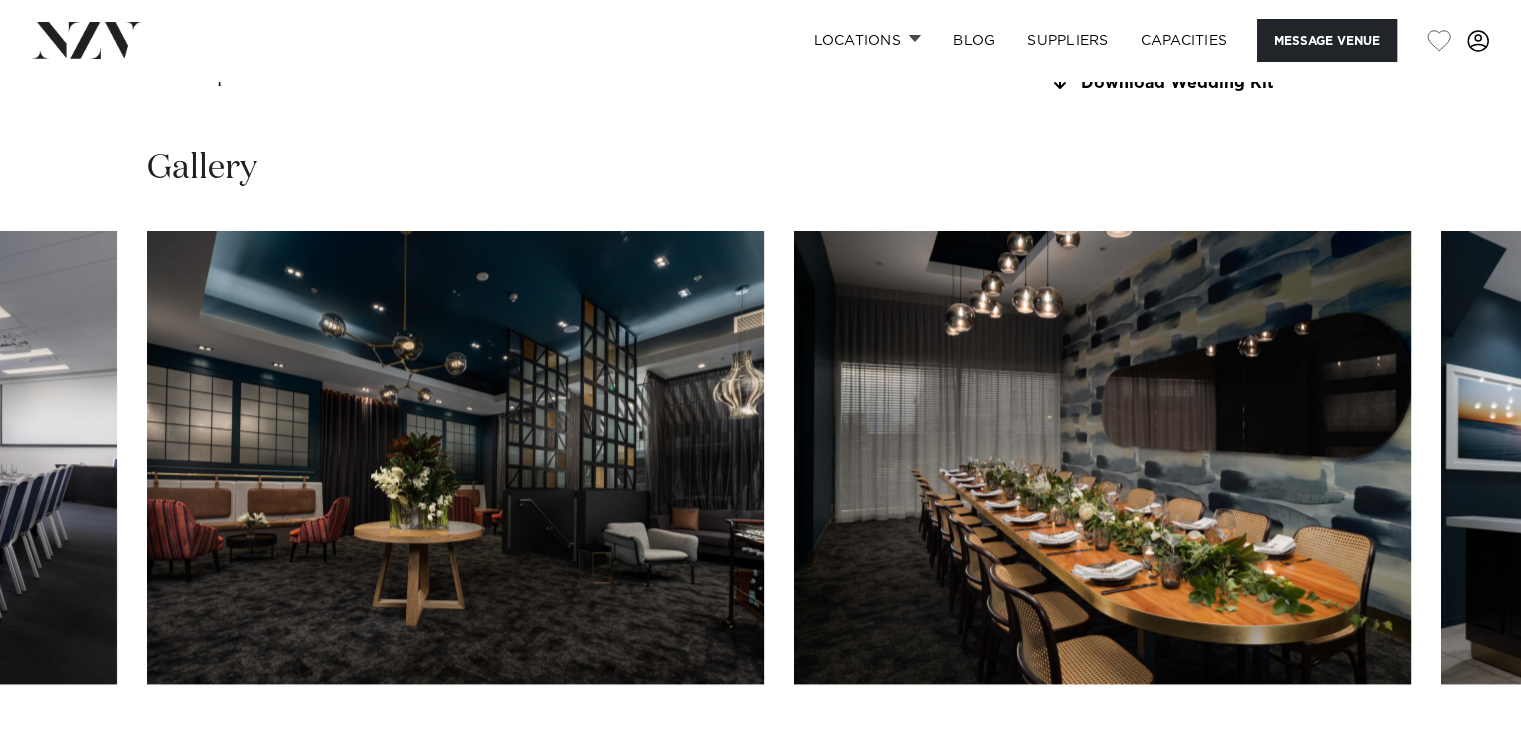 click at bounding box center [1461, 748] 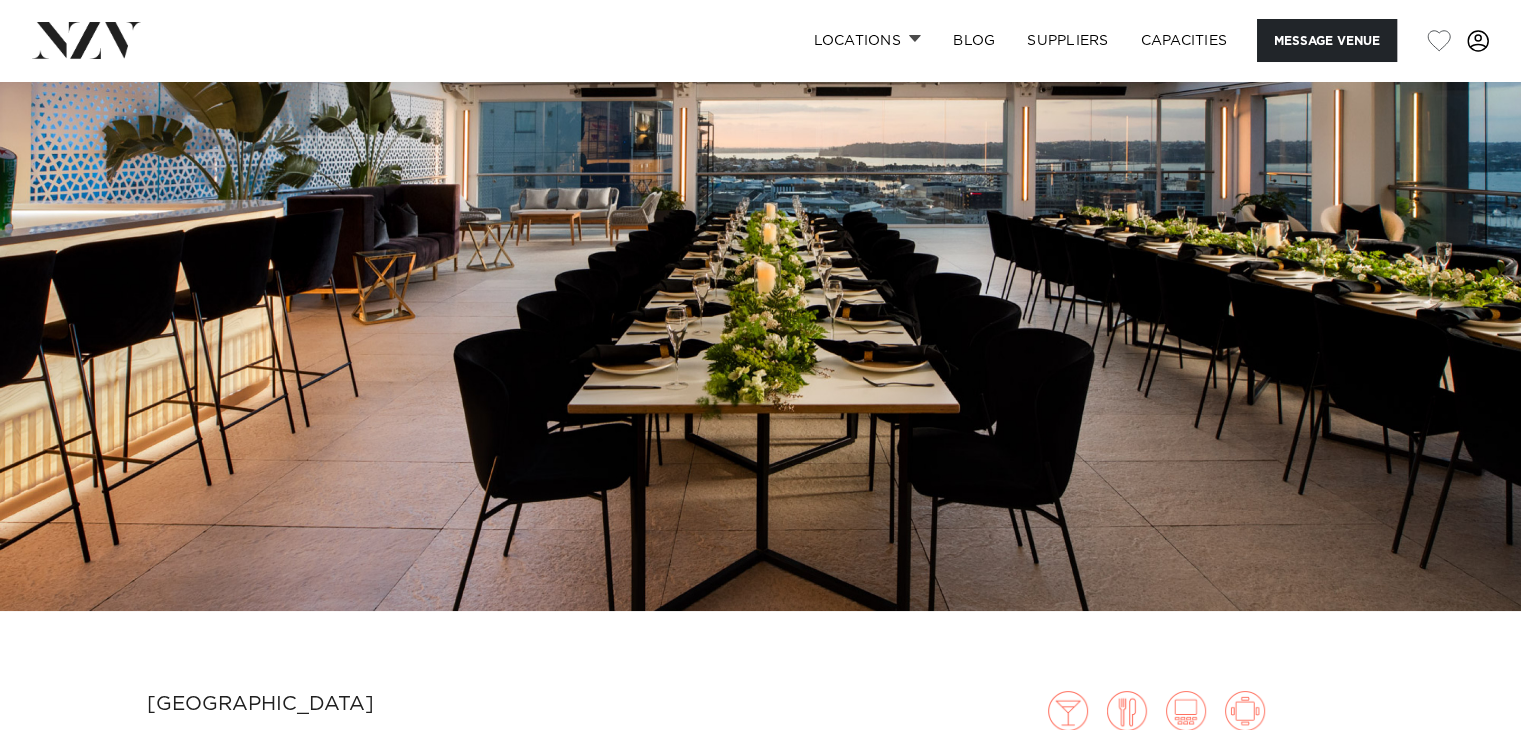 scroll, scrollTop: 0, scrollLeft: 0, axis: both 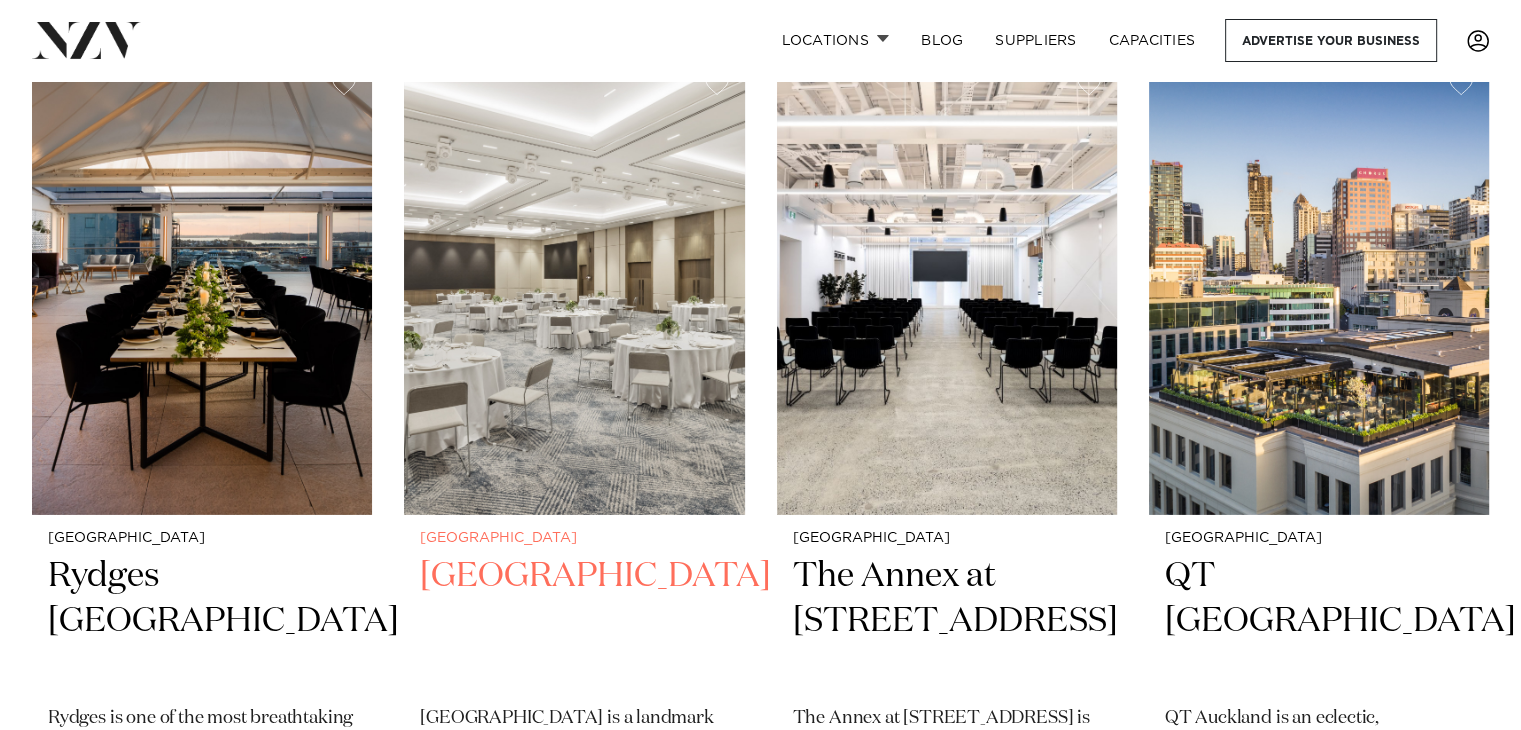 click at bounding box center [574, 286] 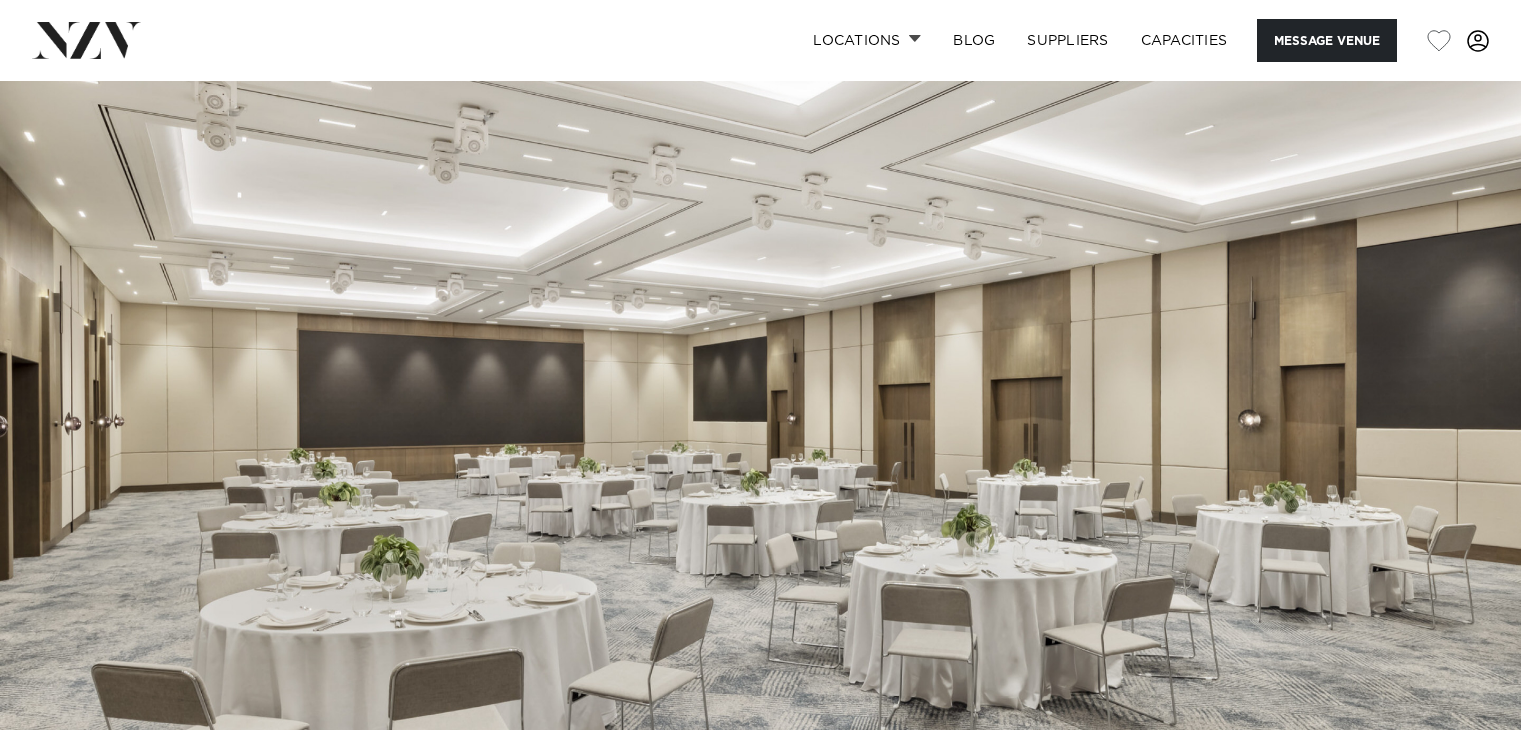 scroll, scrollTop: 0, scrollLeft: 0, axis: both 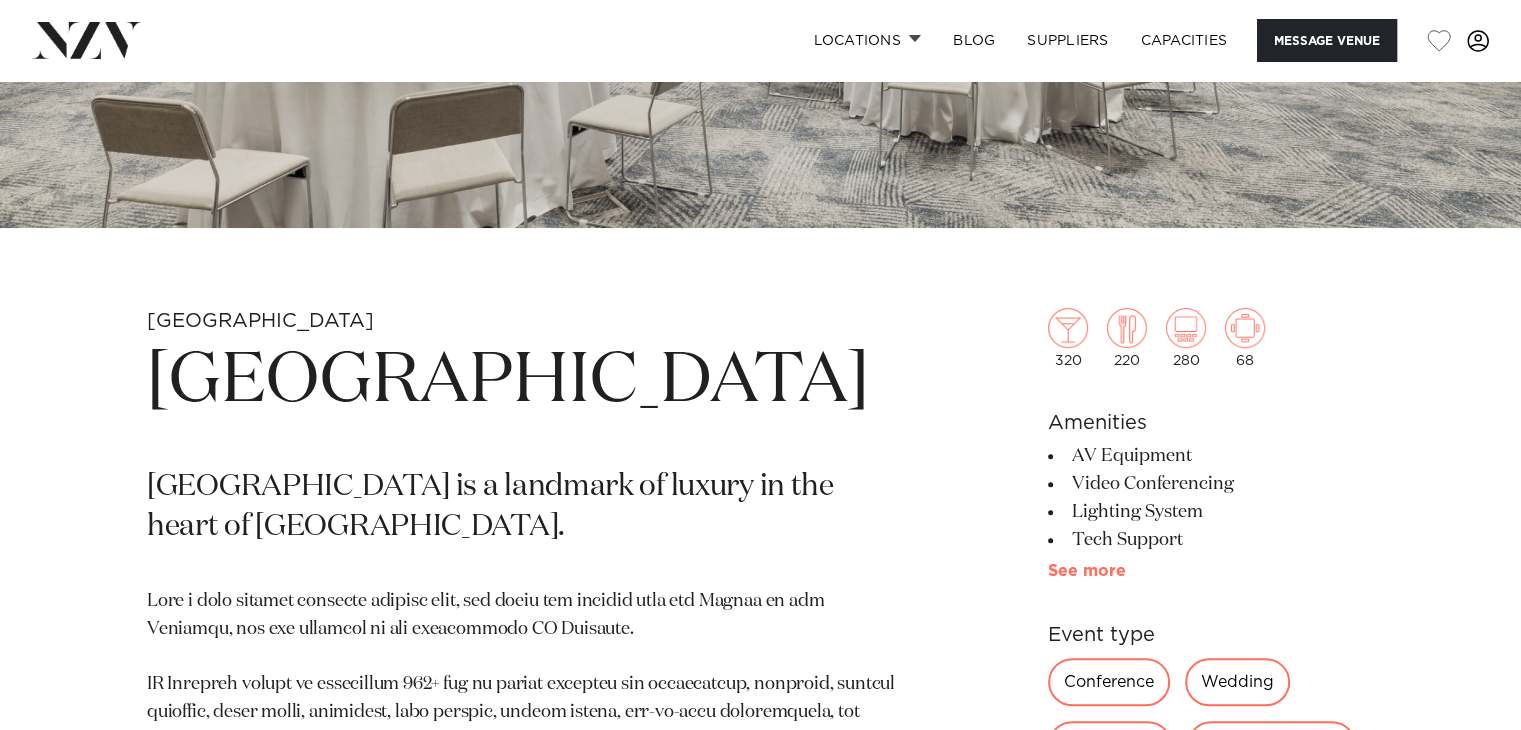 click on "See more" at bounding box center [1126, 571] 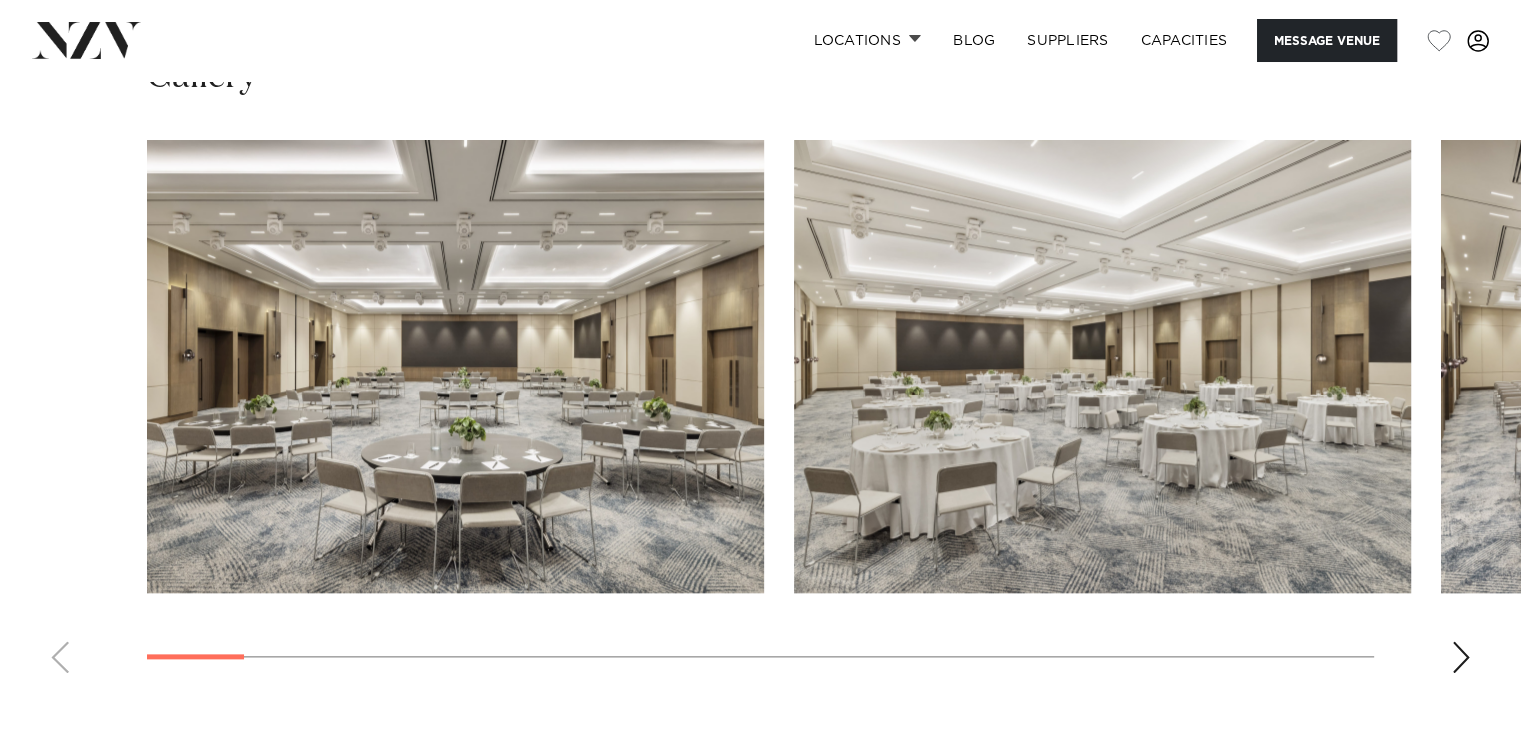 scroll, scrollTop: 2235, scrollLeft: 0, axis: vertical 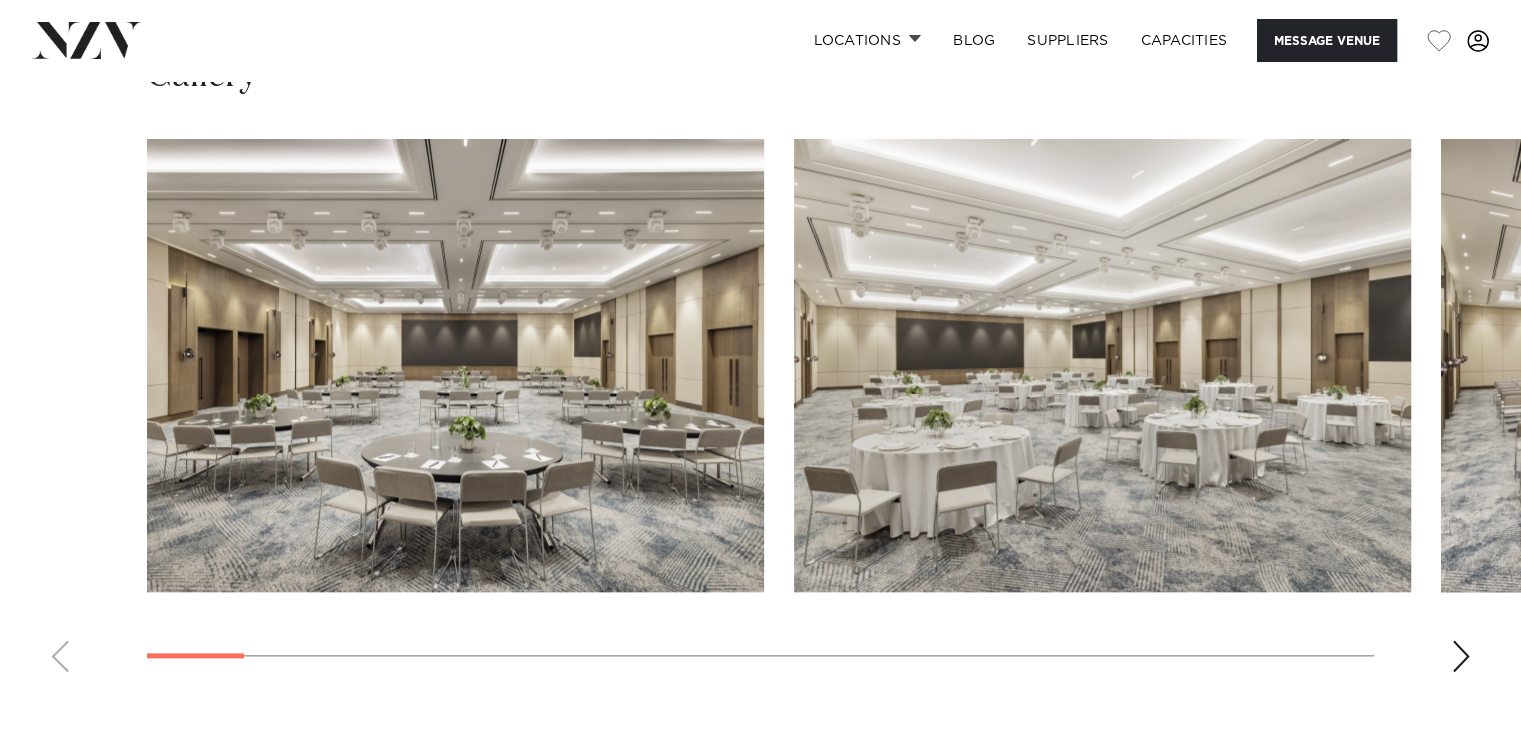 click at bounding box center [760, 413] 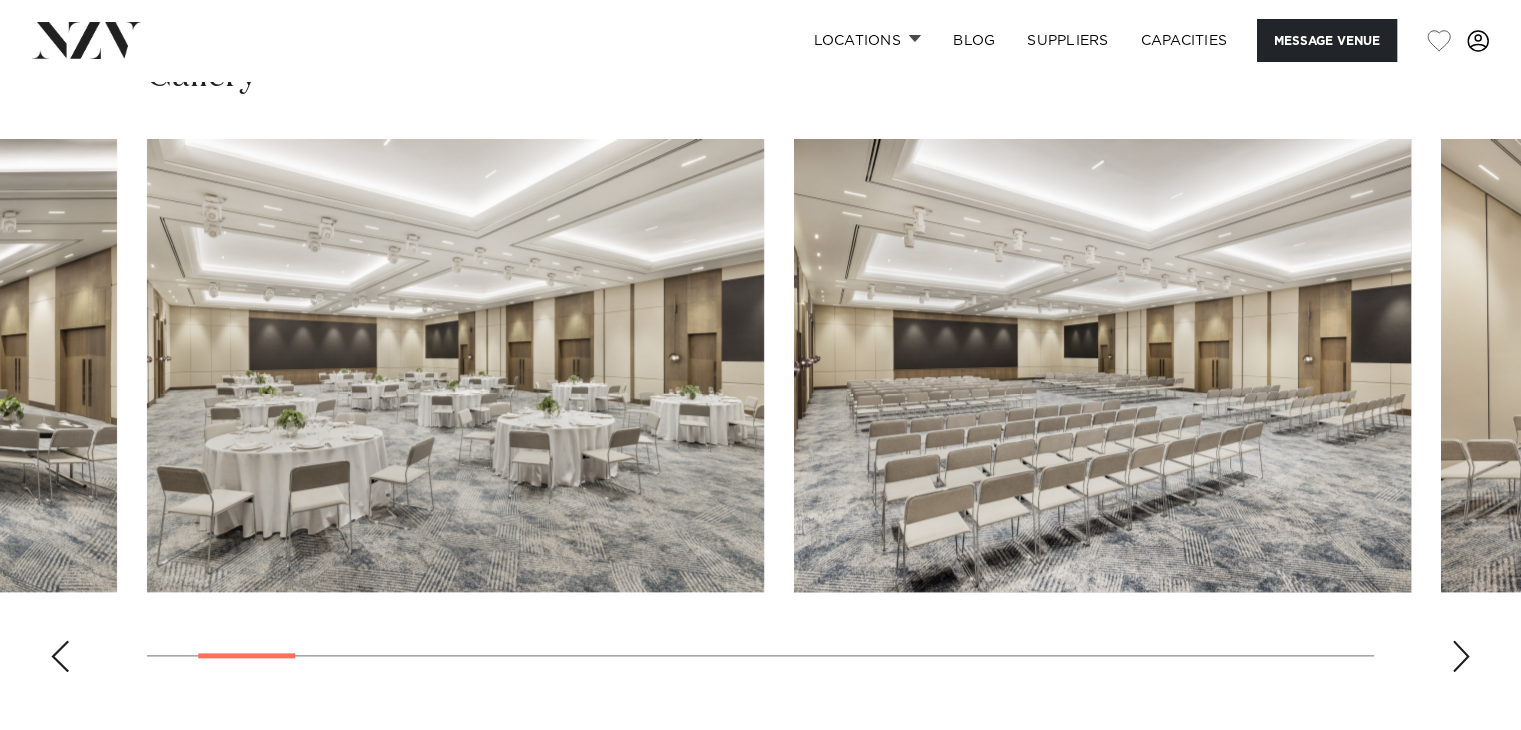 click at bounding box center [1461, 656] 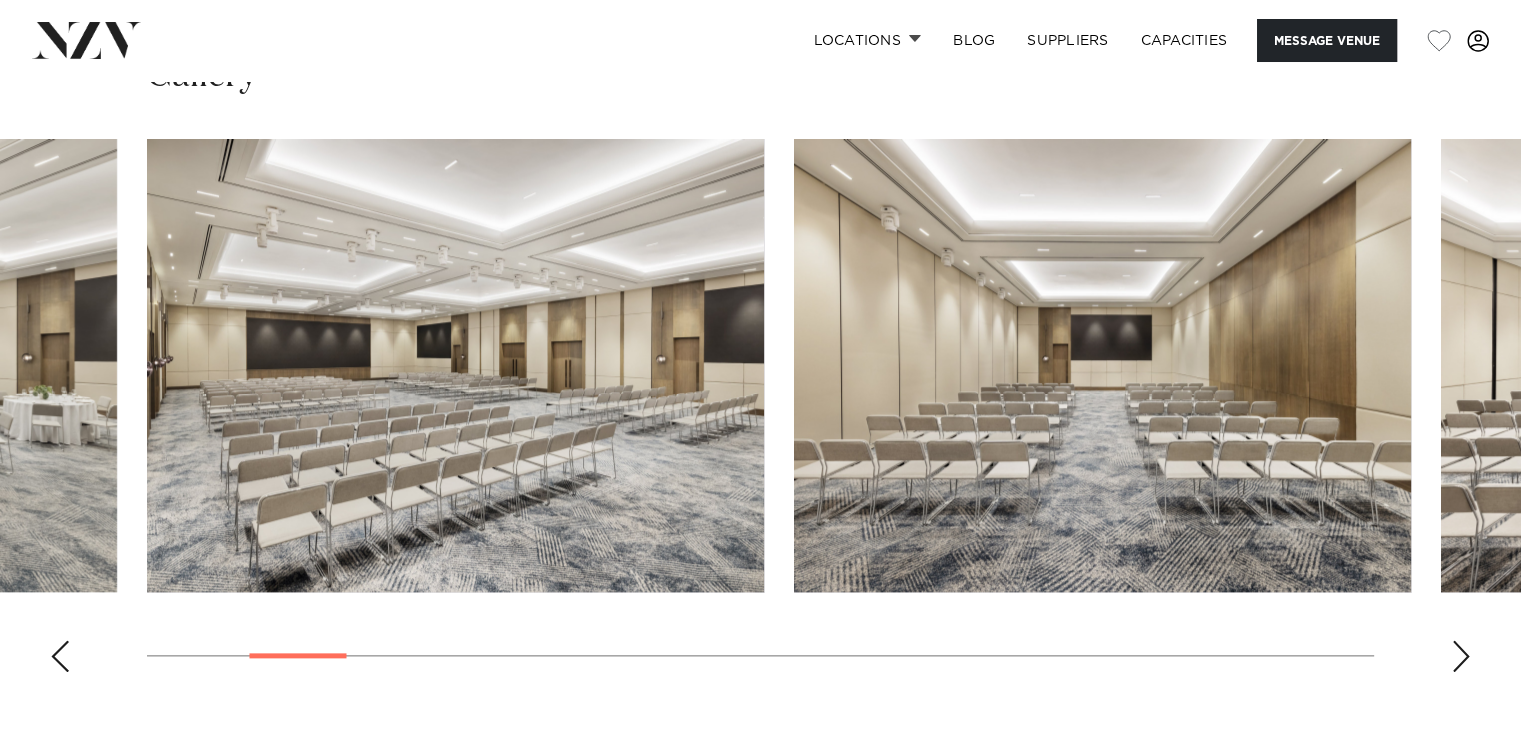 click at bounding box center (1461, 656) 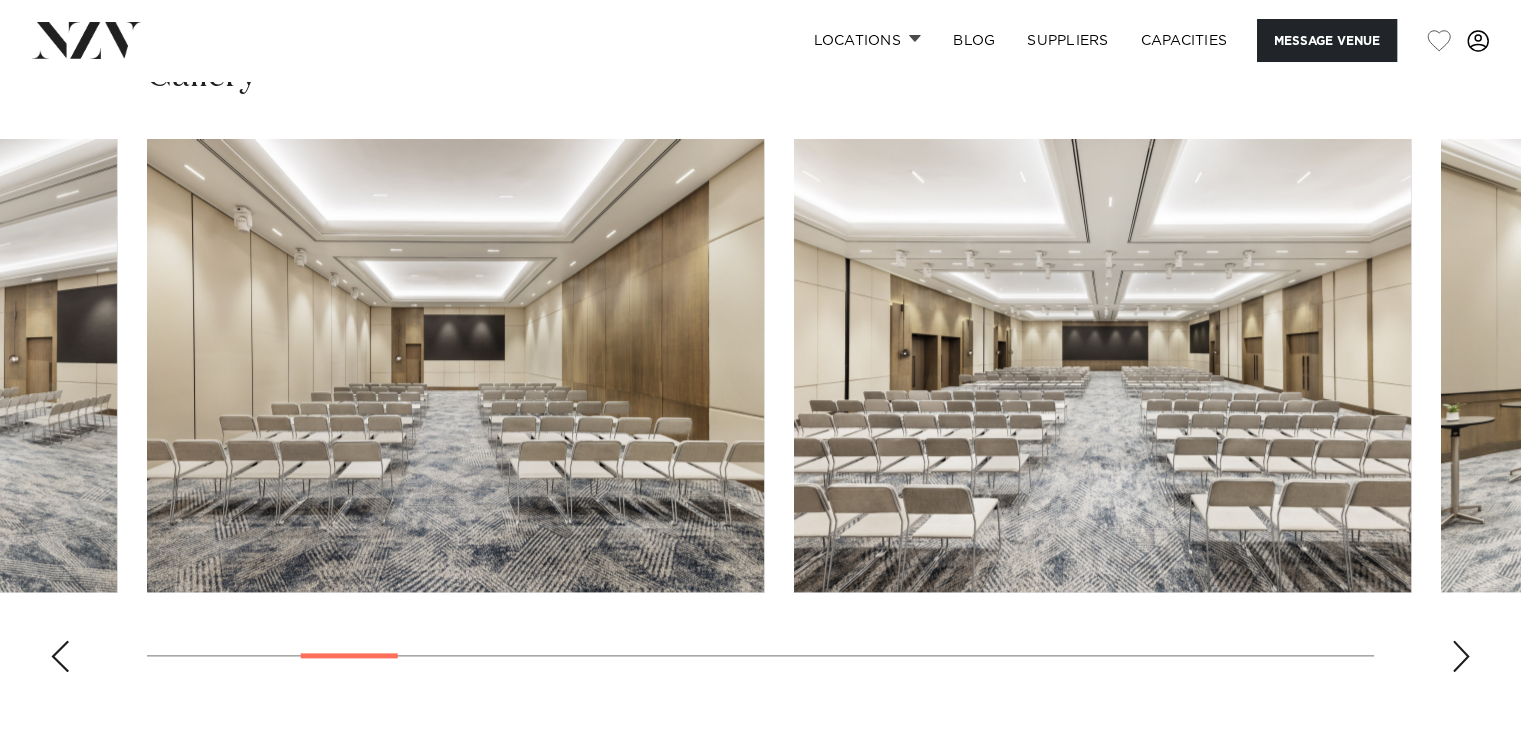 click at bounding box center (1461, 656) 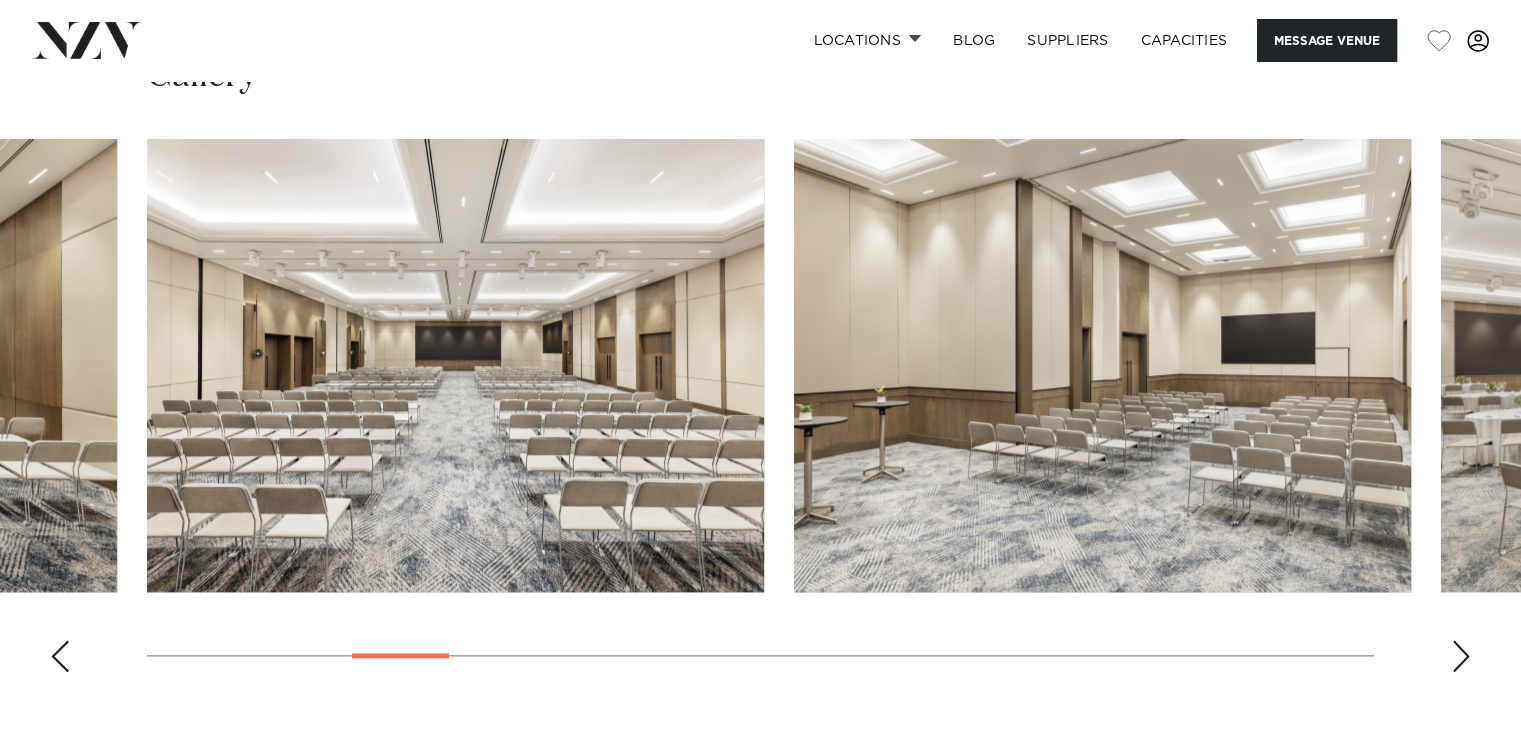 click at bounding box center [1461, 656] 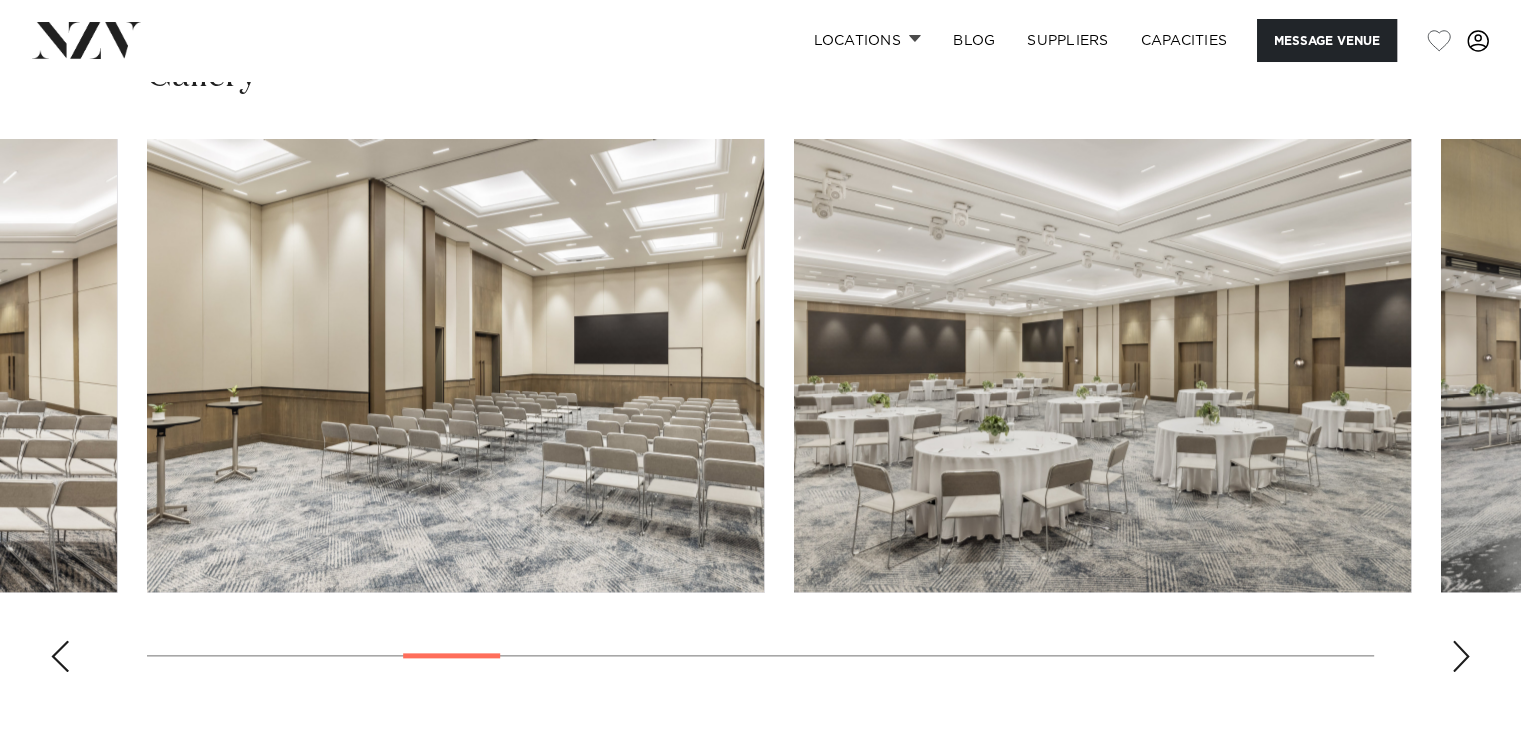 click at bounding box center (1461, 656) 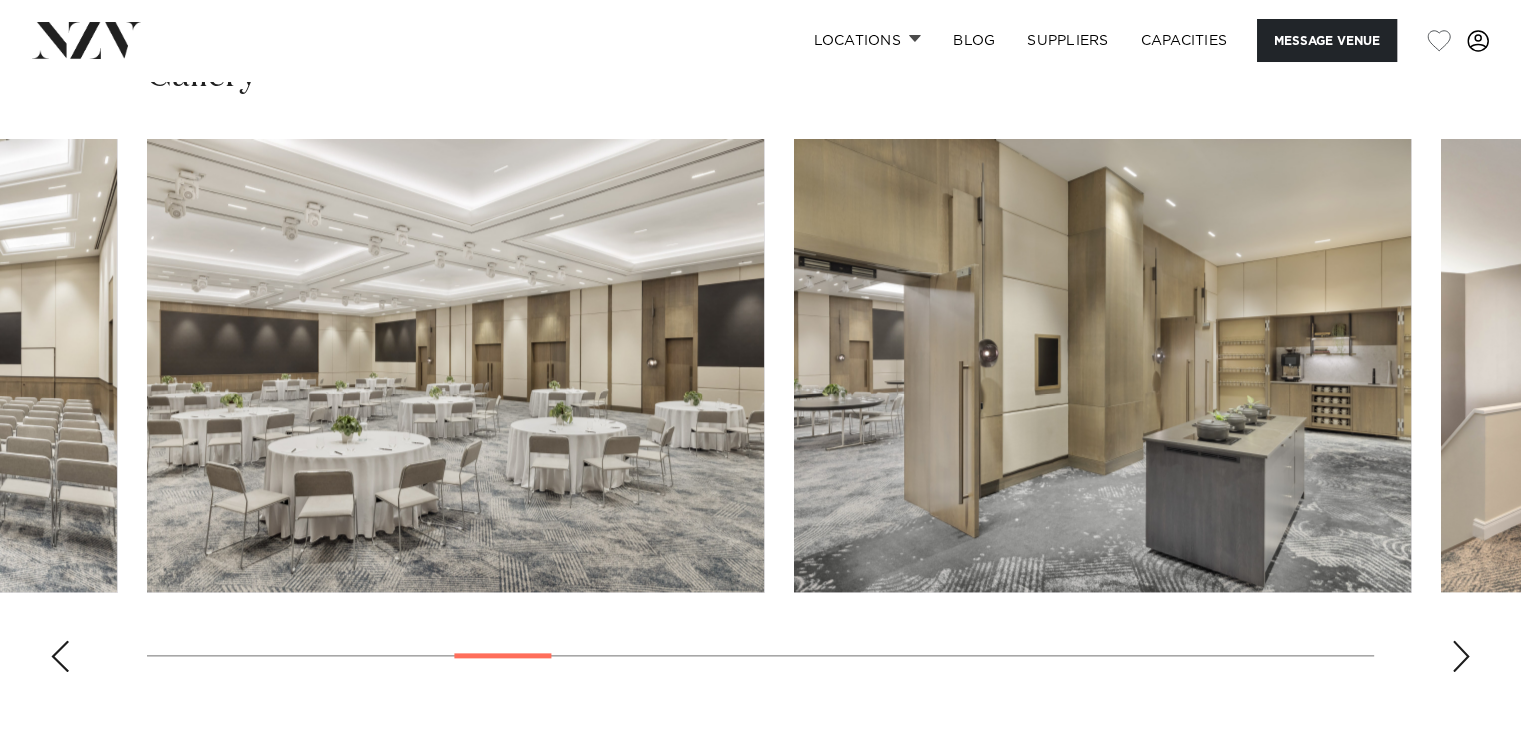click at bounding box center [1461, 656] 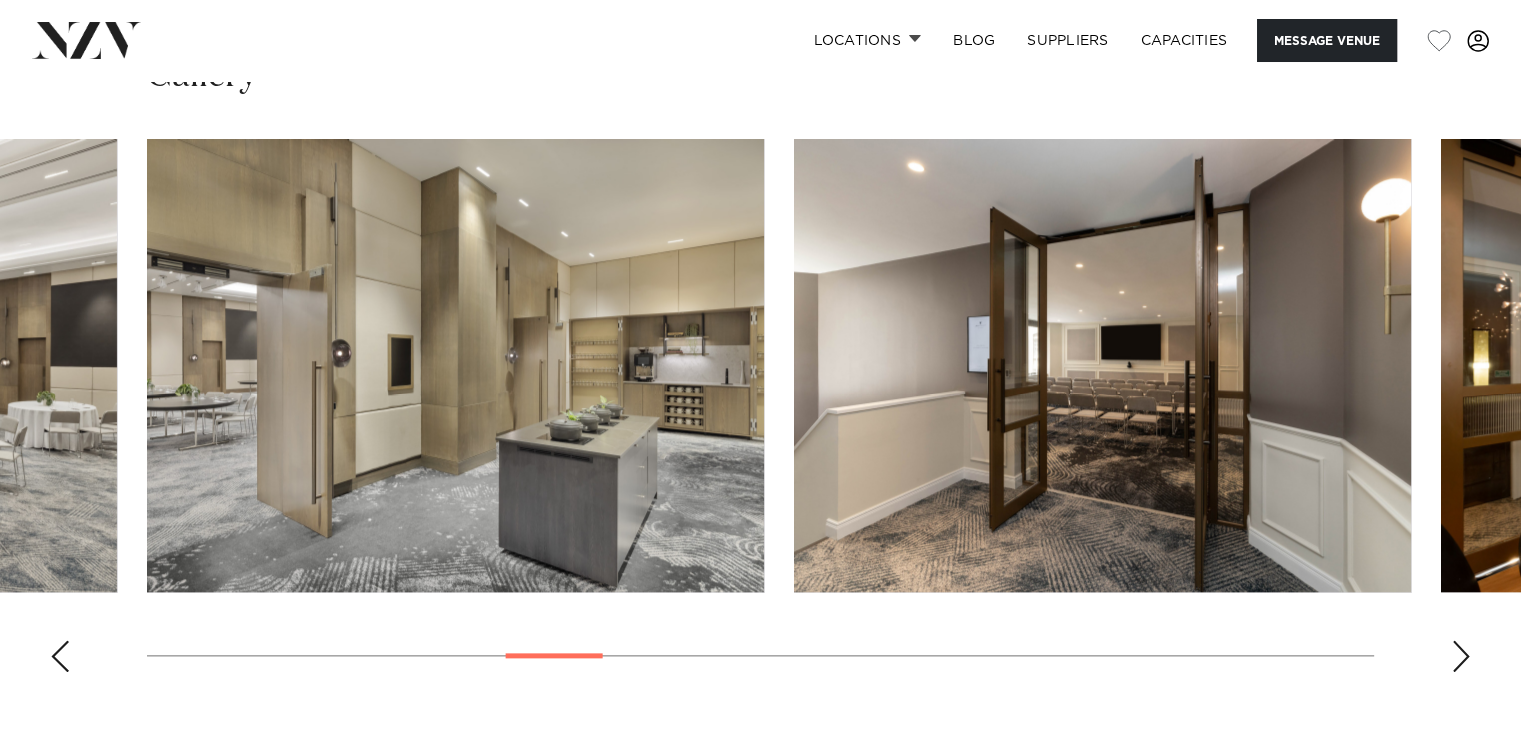 click at bounding box center [1461, 656] 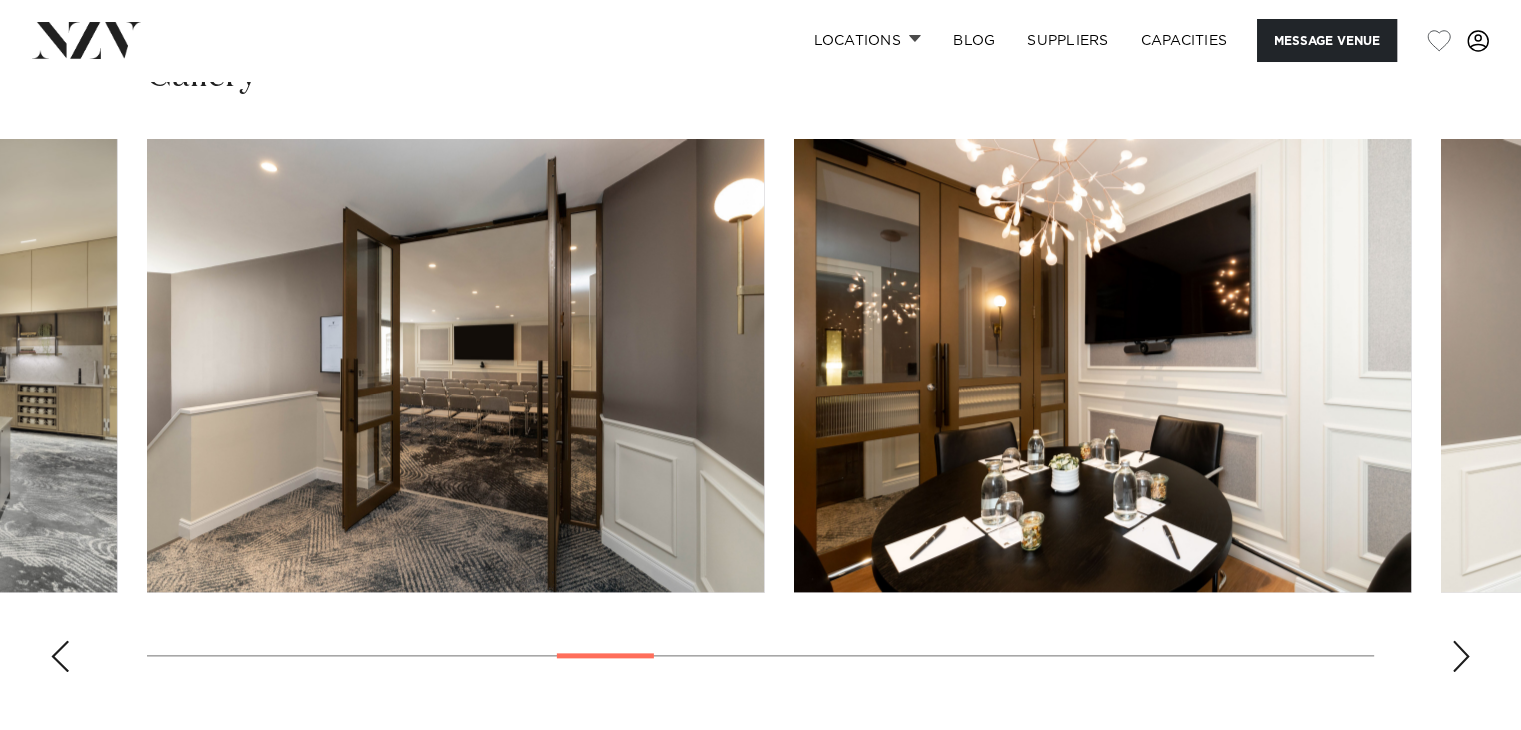 click at bounding box center [1461, 656] 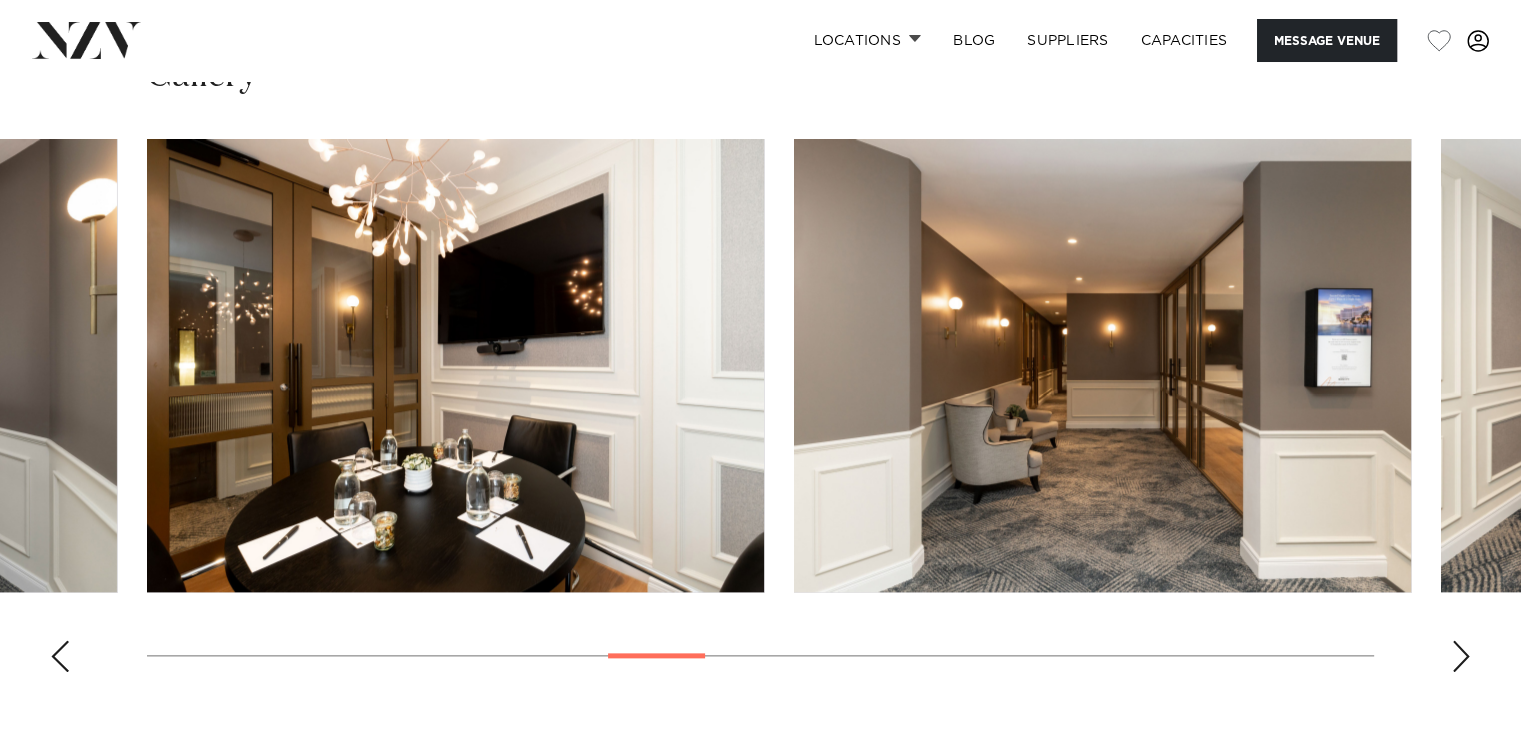 click at bounding box center [1461, 656] 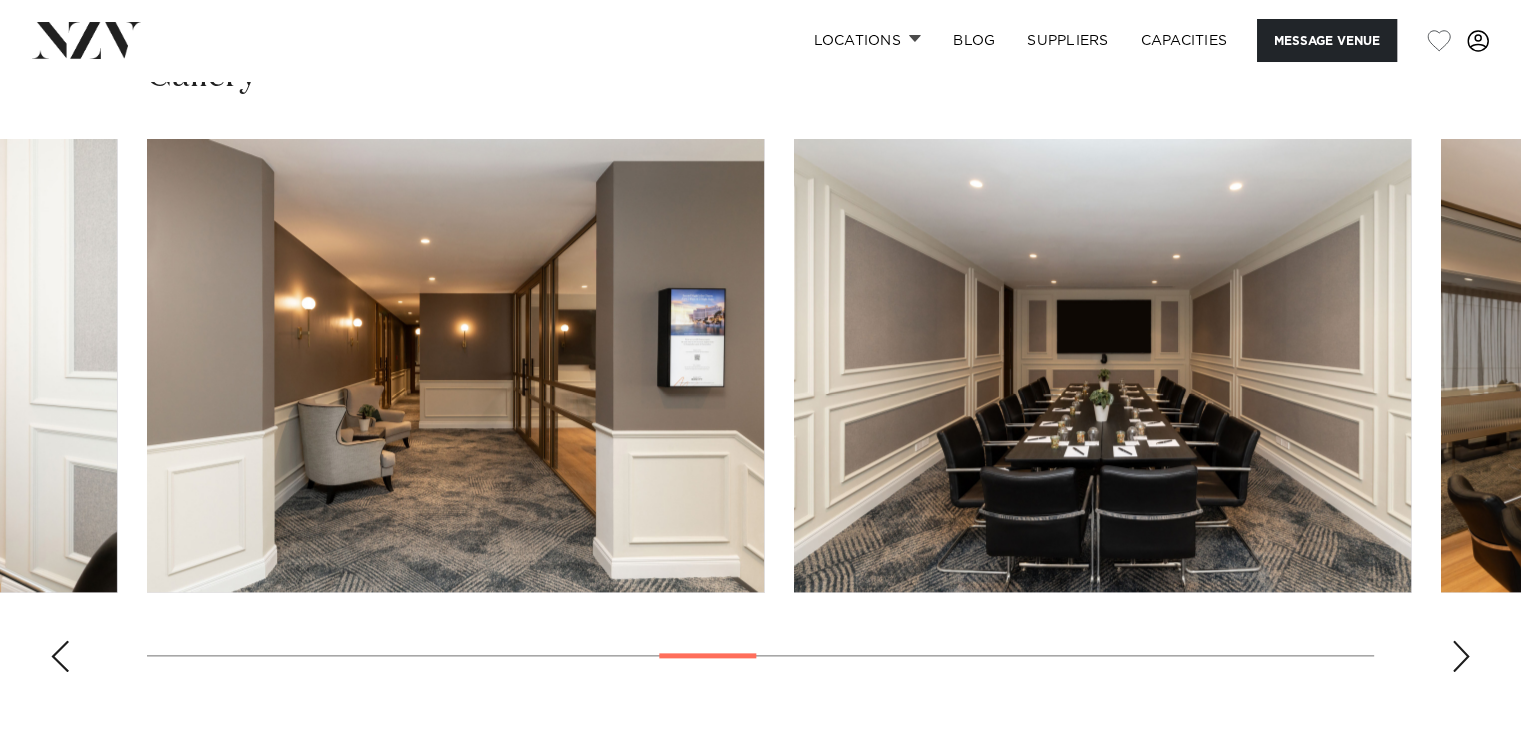 click at bounding box center (1461, 656) 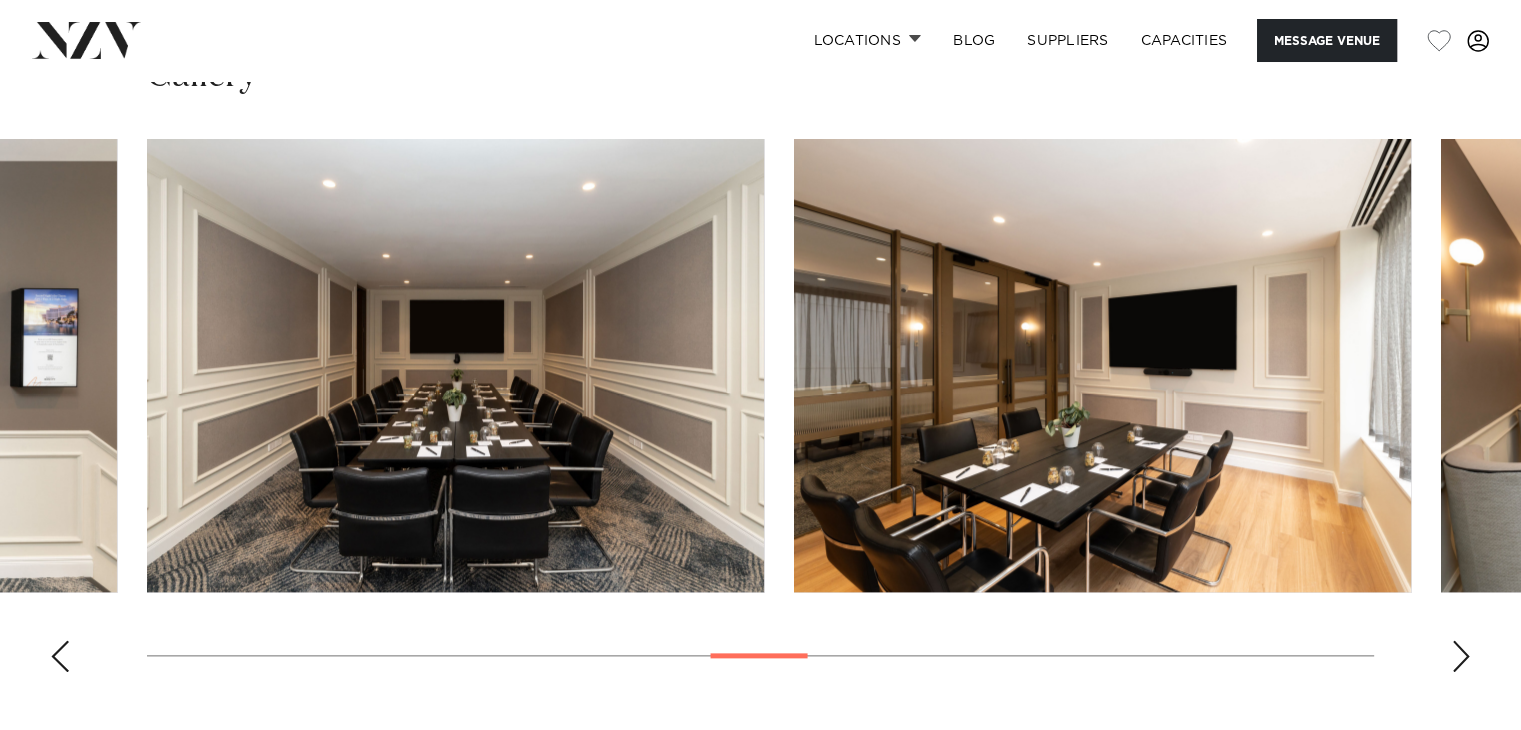 click at bounding box center [1461, 656] 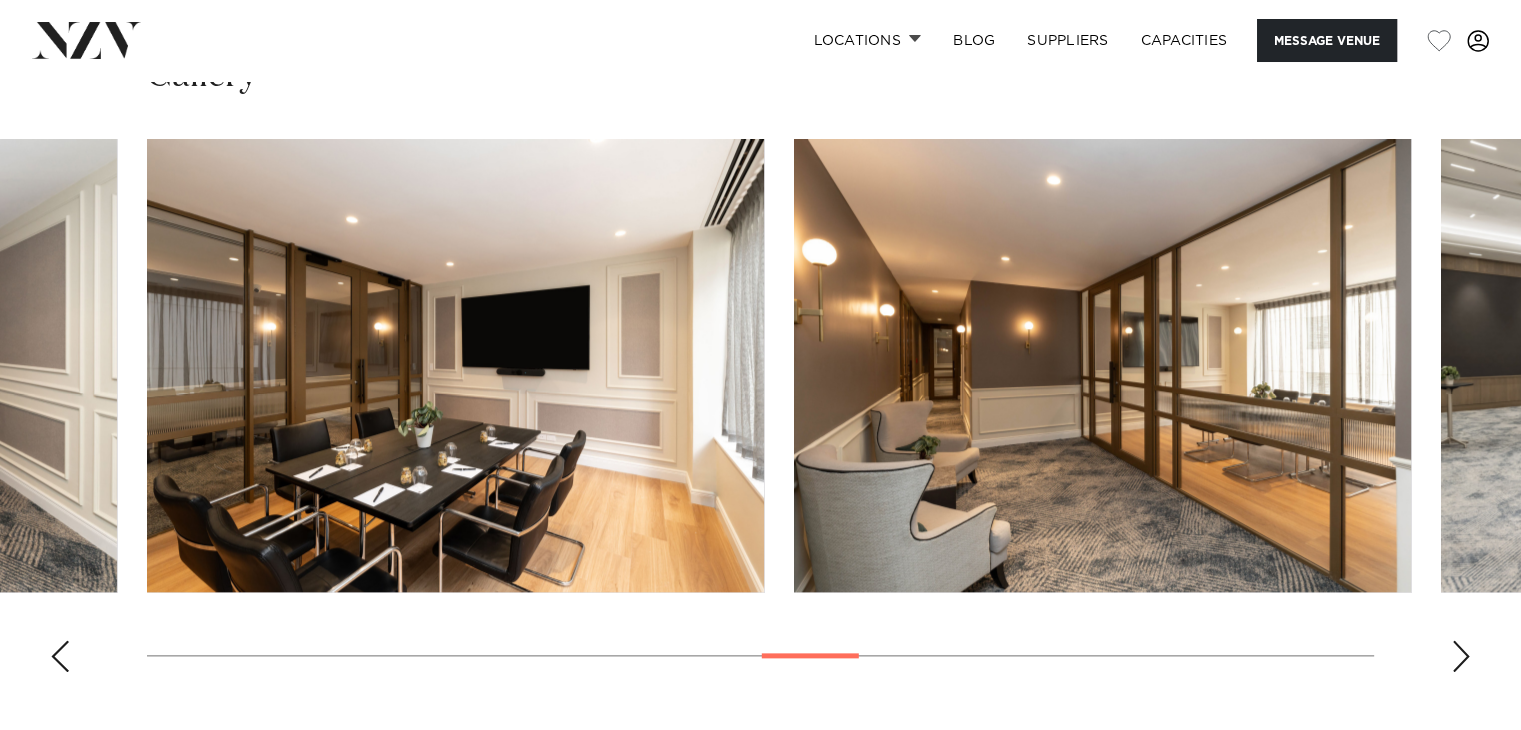 click at bounding box center (1461, 656) 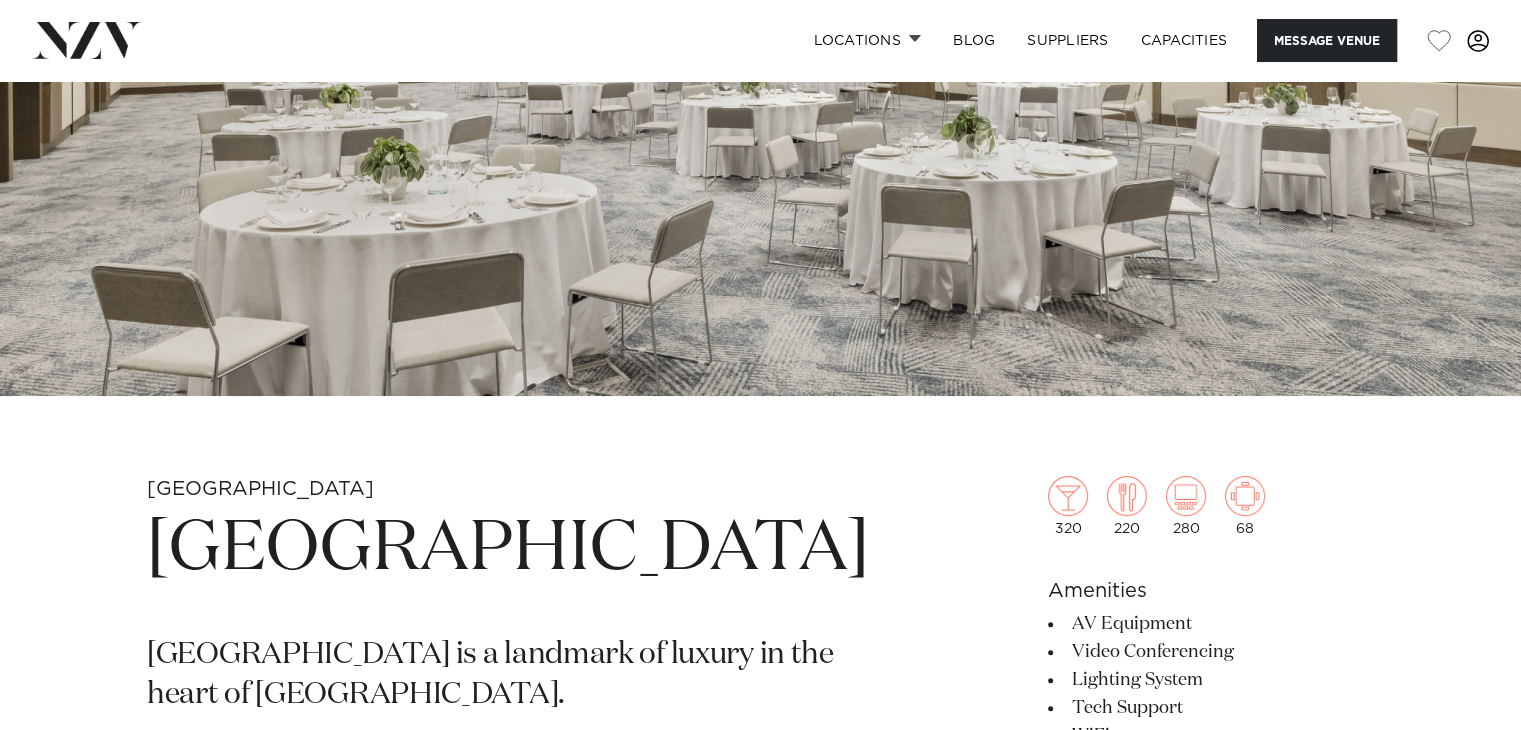 scroll, scrollTop: 496, scrollLeft: 0, axis: vertical 